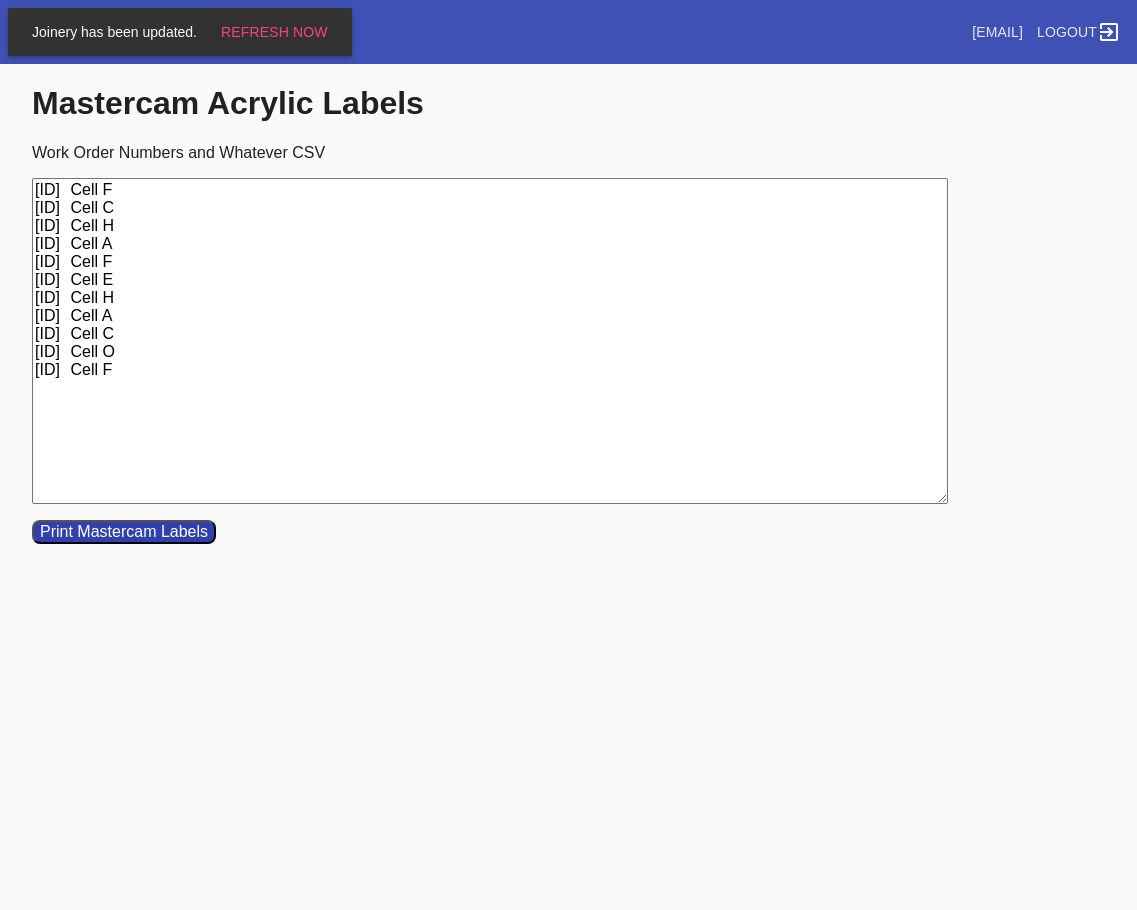 scroll, scrollTop: 0, scrollLeft: 0, axis: both 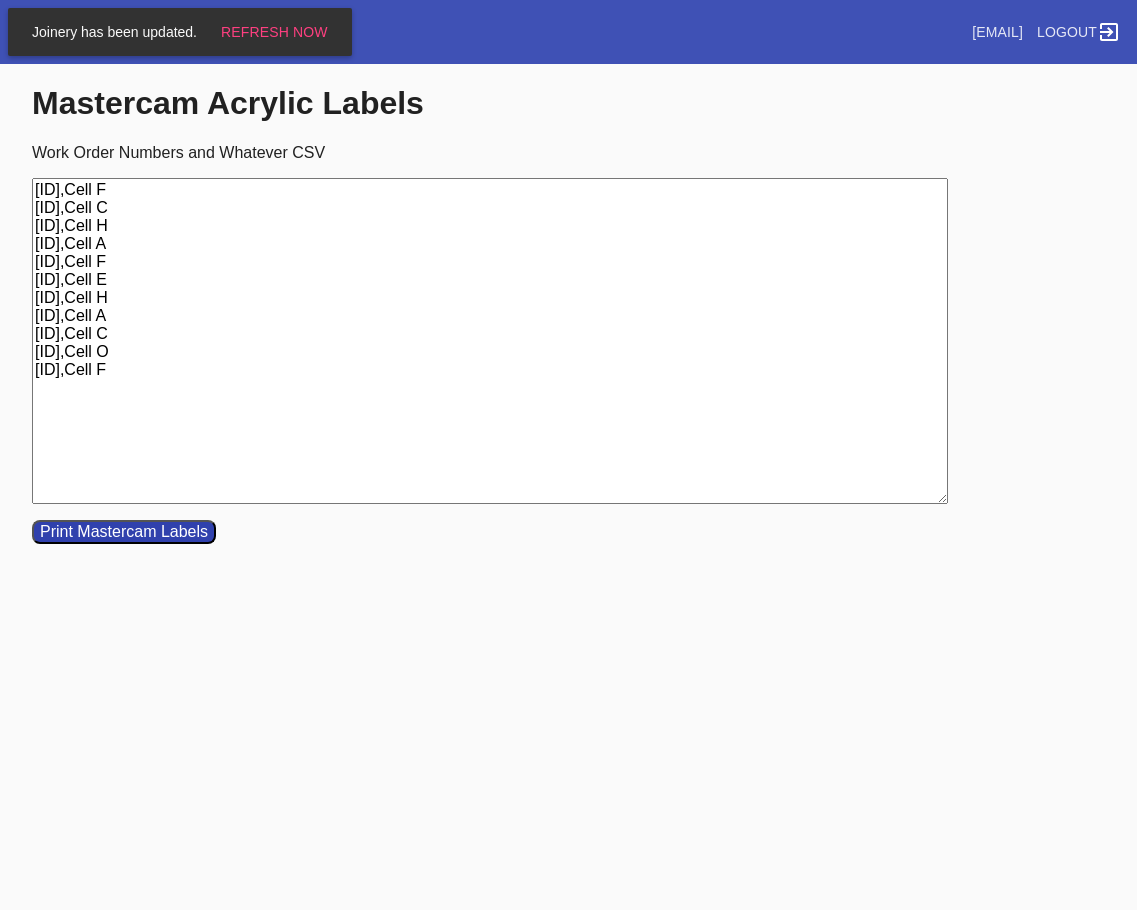 click on "Print Mastercam Labels" at bounding box center (124, 532) 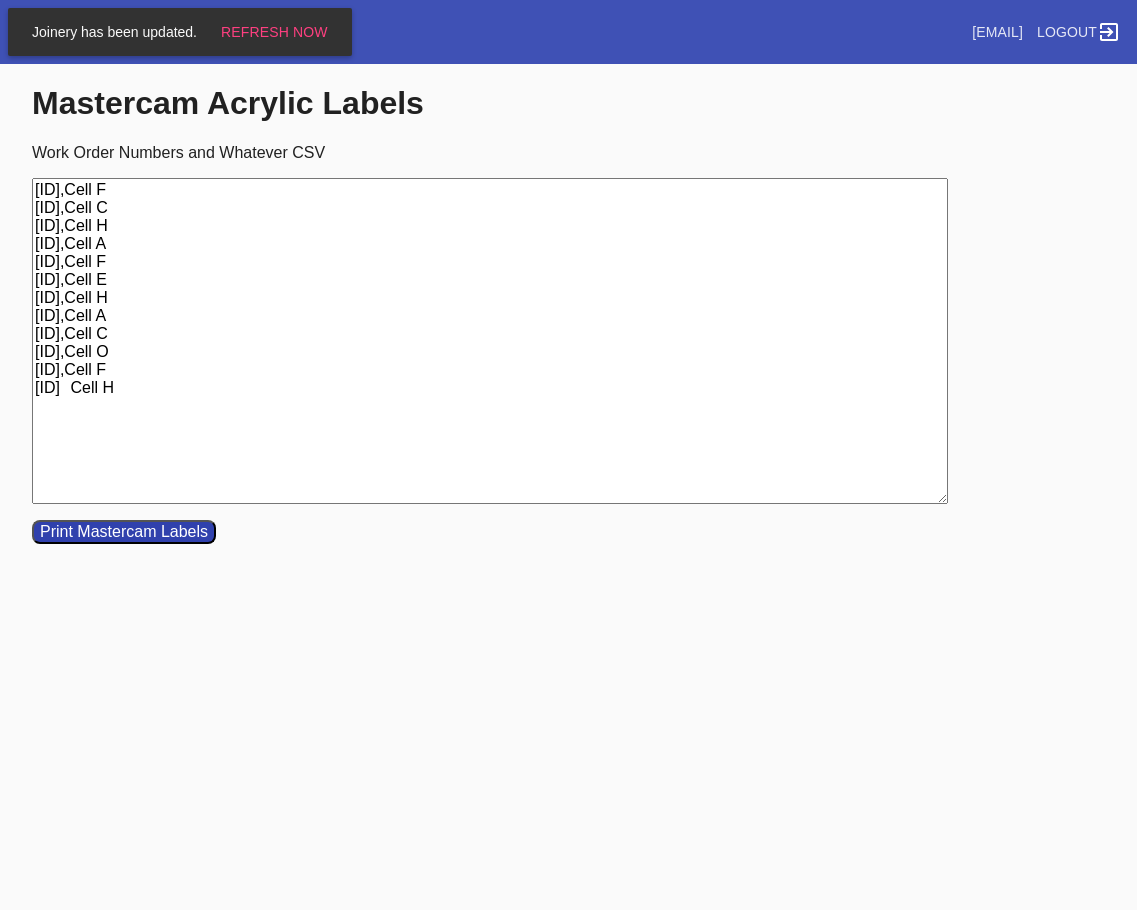 click on "[ID],Cell F
[ID],Cell C
[ID],Cell H
[ID],Cell A
[ID],Cell F
[ID],Cell E
[ID],Cell H
[ID],Cell A
[ID],Cell C
[ID],Cell O
[ID],Cell F
[ID]	Cell H" at bounding box center [490, 341] 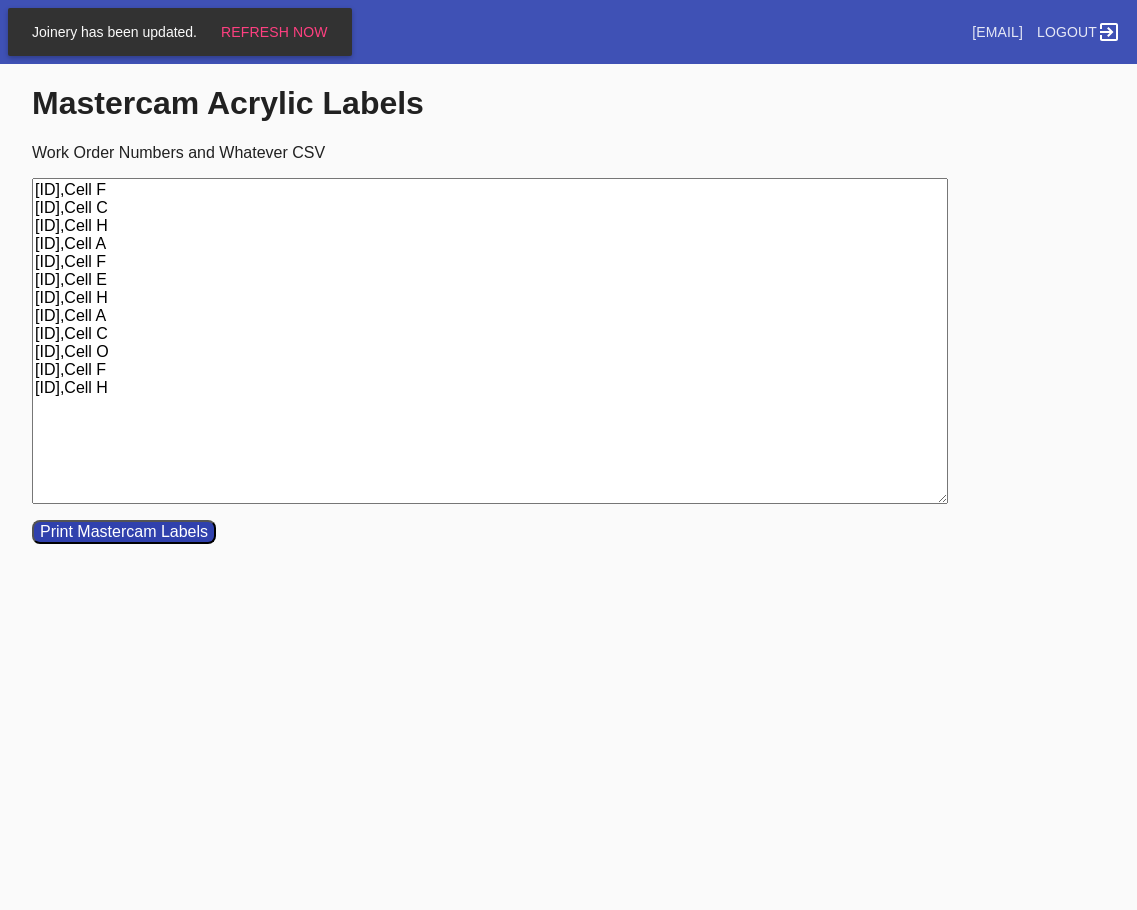type on "[ID],Cell F
[ID],Cell C
[ID],Cell H
[ID],Cell A
[ID],Cell F
[ID],Cell E
[ID],Cell H
[ID],Cell A
[ID],Cell C
[ID],Cell O
[ID],Cell F
[ID],Cell H" 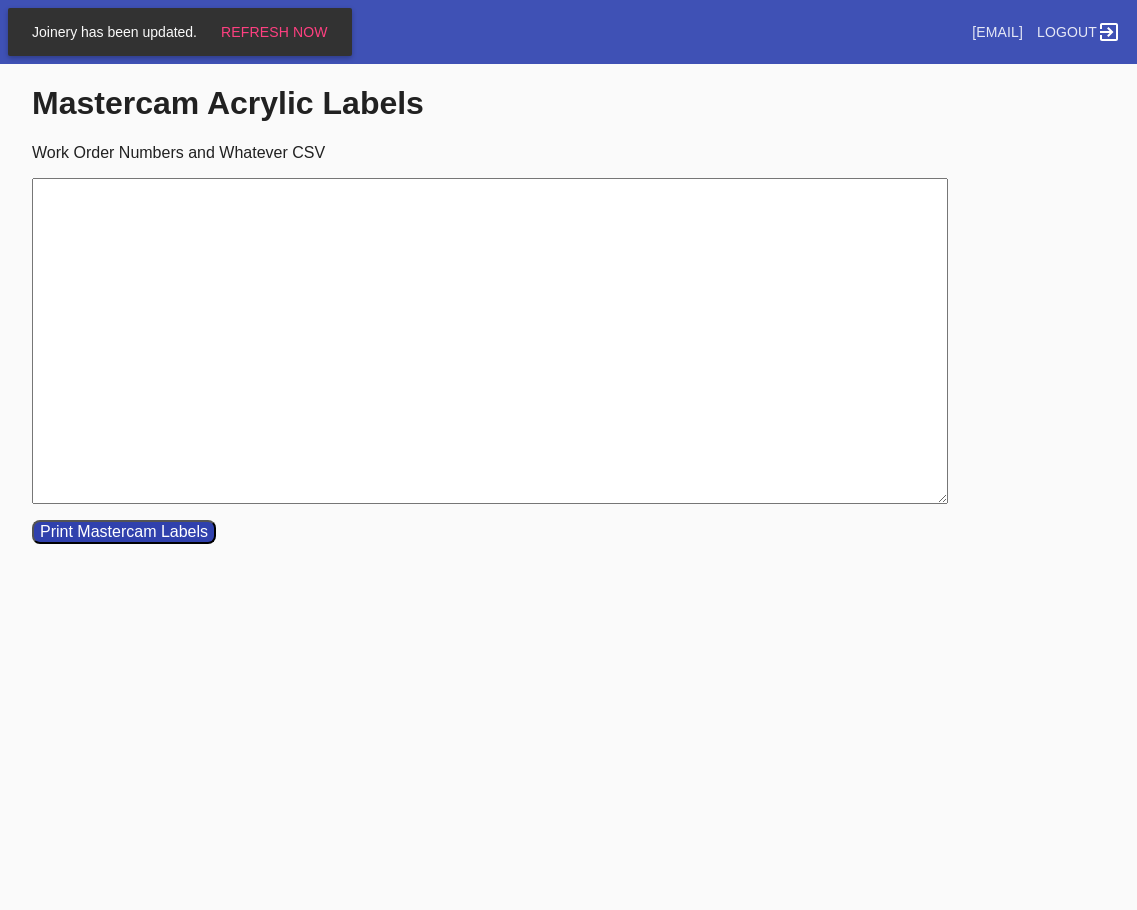 paste on "[ID]	Cell G
[ID]	Cell O
[ID]	Cell E
[ID]	Cell H
[ID]	Cell O
[ID]	Cell F
[ID]	Cell H
[ID]	Cell F
[ID]	Cell G
[ID]	Cell F
[ID]	Cell E
[ID]	Cell B
[ID]	Cell D
[ID]	Cell F
[ID]	Cell G" 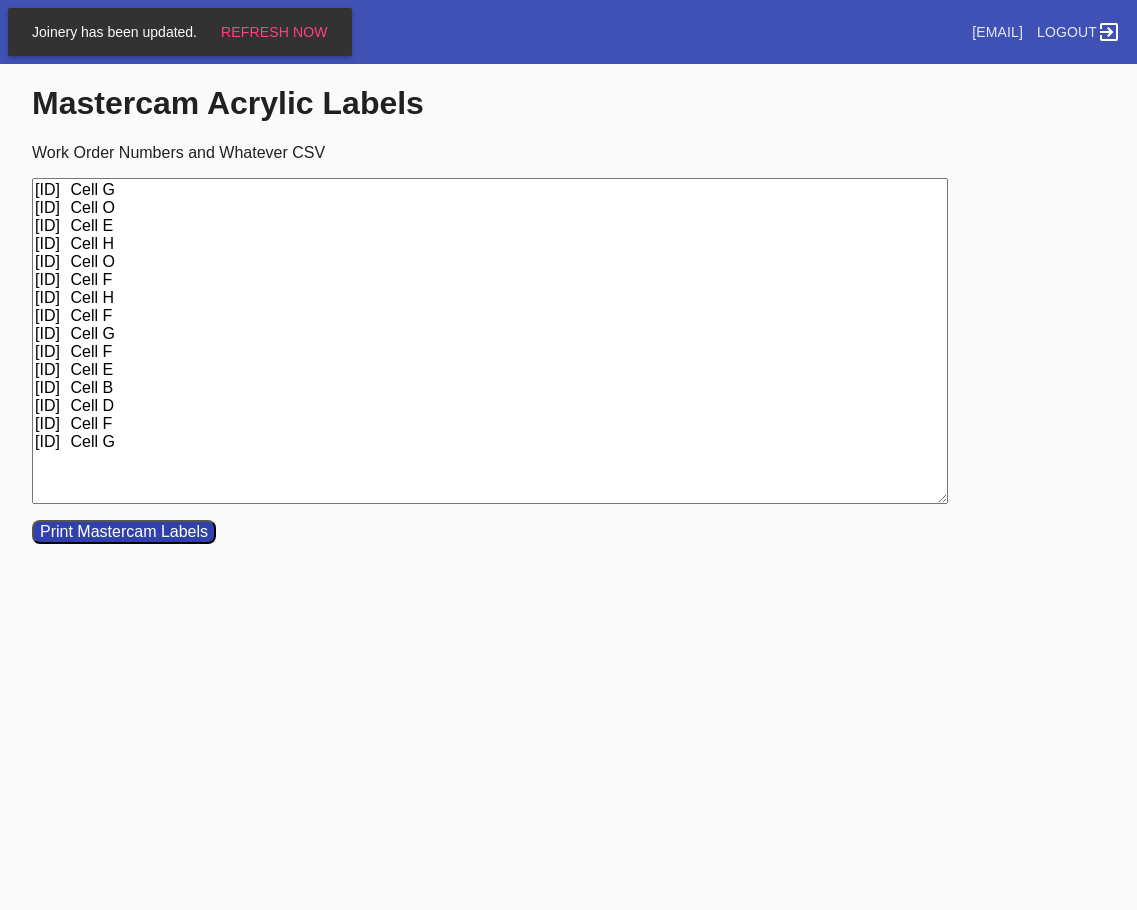 click on "[ID]	Cell G
[ID]	Cell O
[ID]	Cell E
[ID]	Cell H
[ID]	Cell O
[ID]	Cell F
[ID]	Cell H
[ID]	Cell F
[ID]	Cell G
[ID]	Cell F
[ID]	Cell E
[ID]	Cell B
[ID]	Cell D
[ID]	Cell F
[ID]	Cell G" at bounding box center [490, 341] 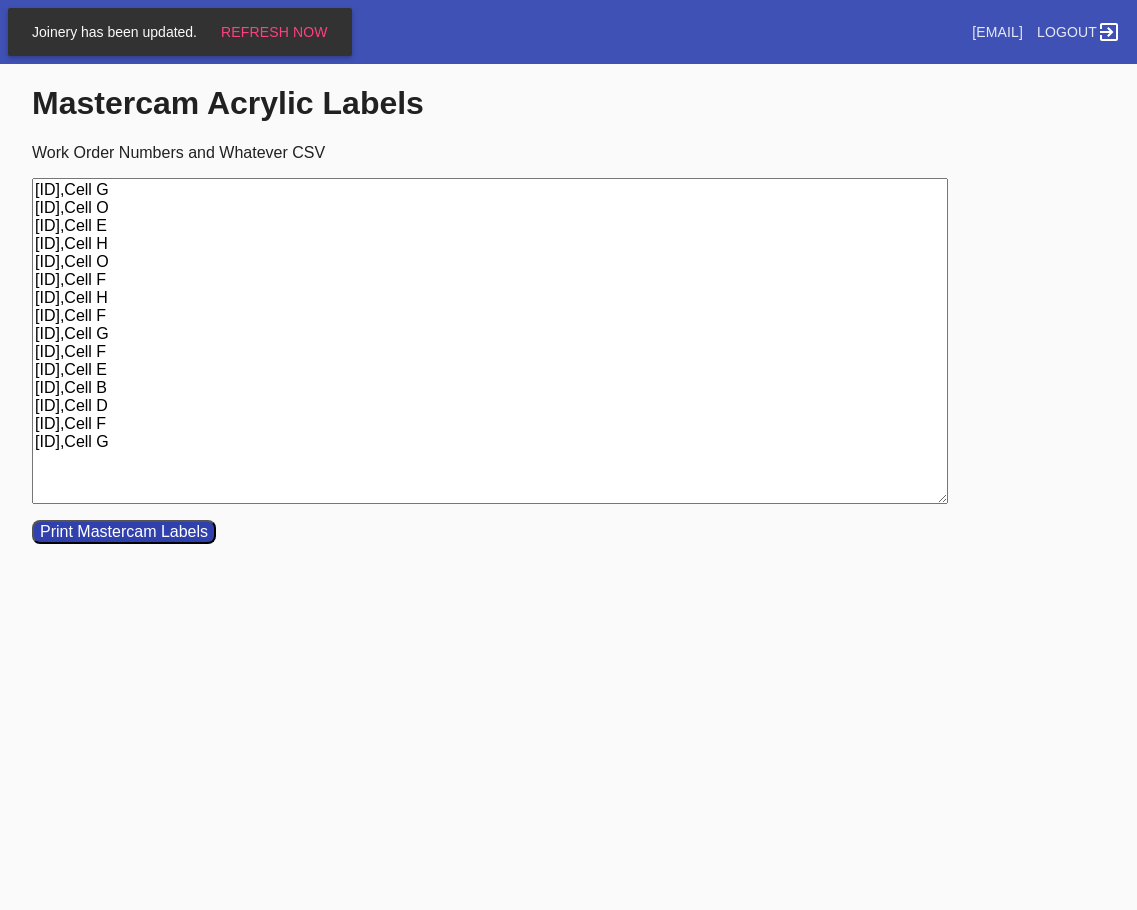 click on "Print Mastercam Labels" at bounding box center (124, 532) 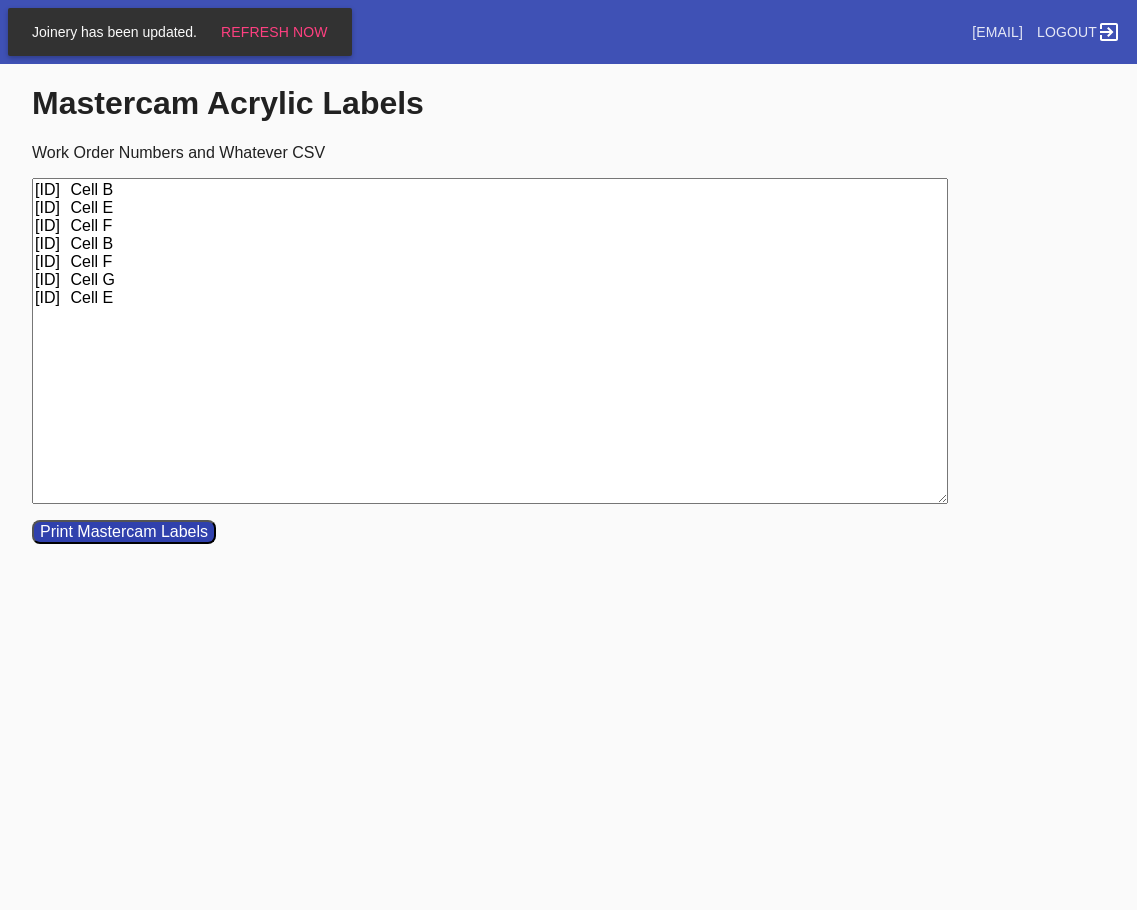 click on "[ID]	Cell B
[ID]	Cell E
[ID]	Cell F
[ID]	Cell B
[ID]	Cell F
[ID]	Cell G
[ID]	Cell E" at bounding box center (490, 341) 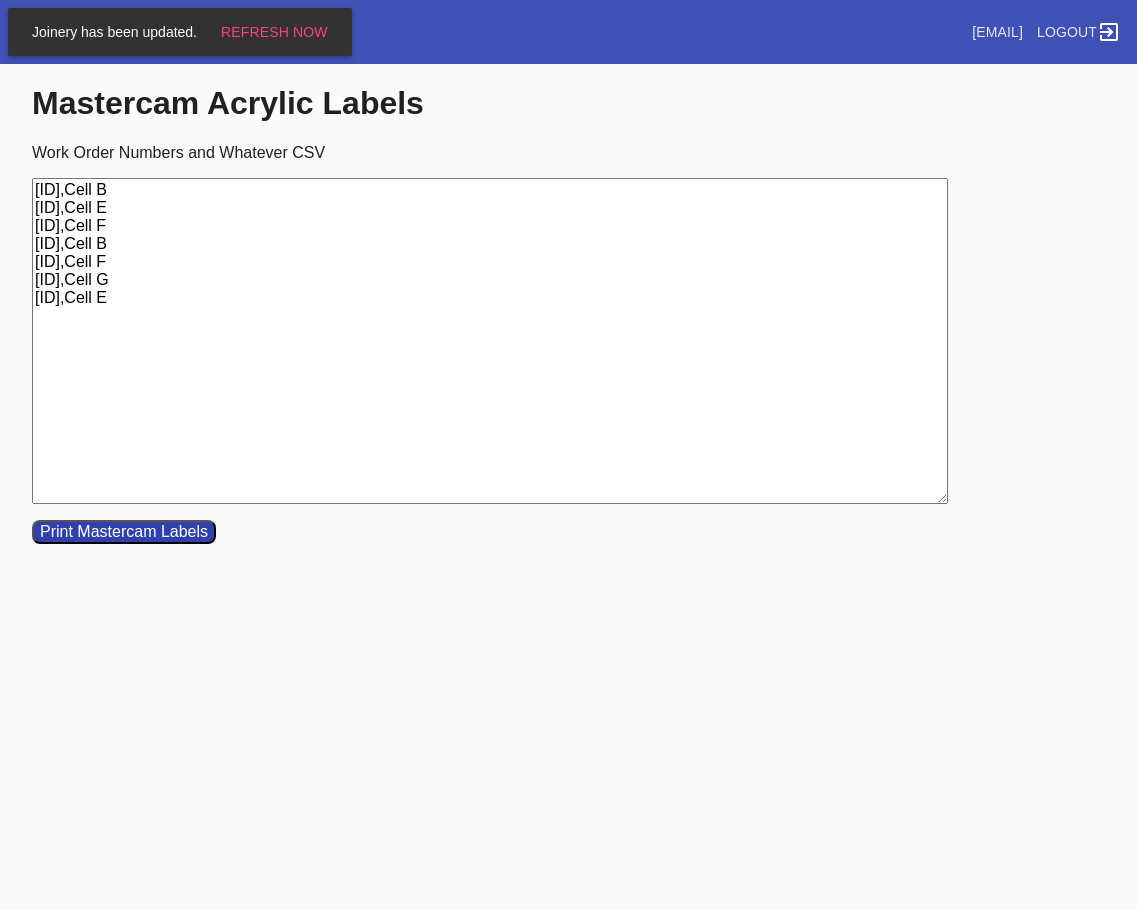 click on "Print Mastercam Labels" at bounding box center [124, 532] 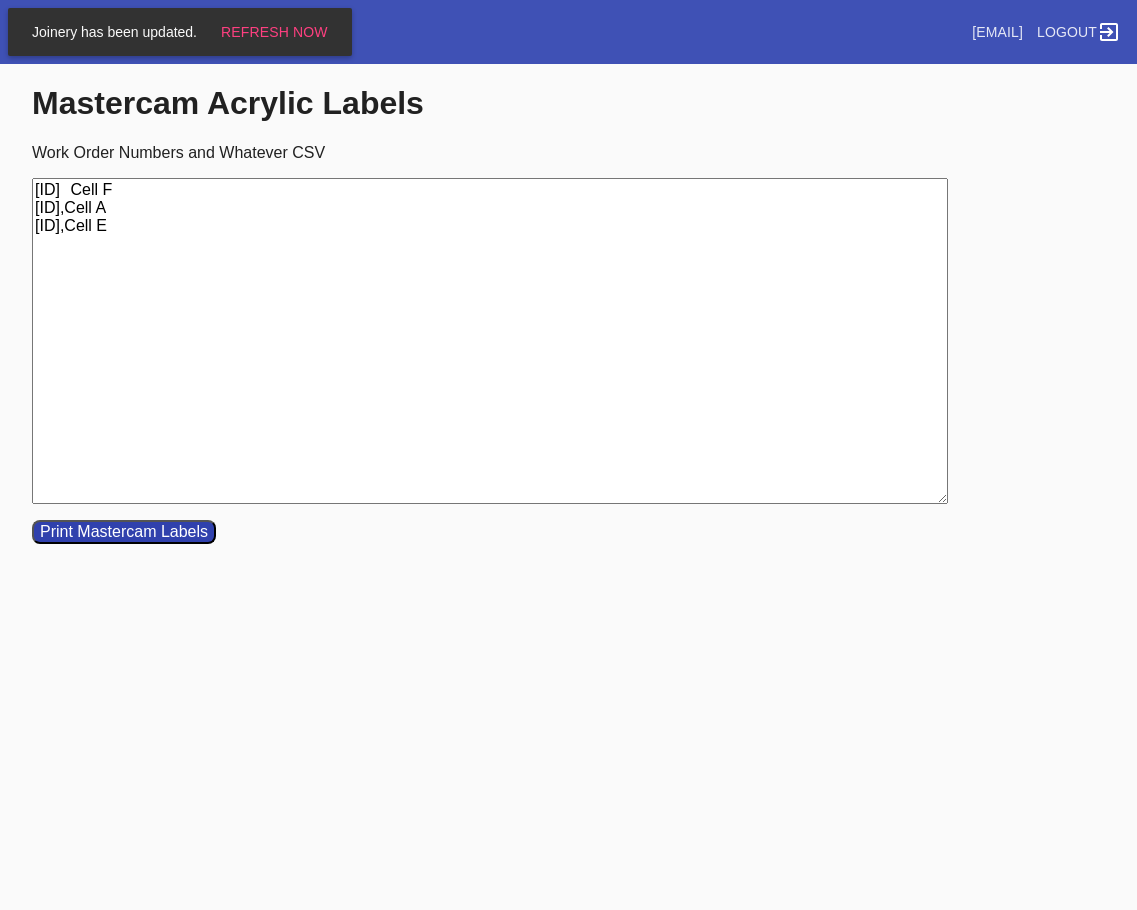 click on "[ID]	Cell F
[ID],Cell A
[ID],Cell E" at bounding box center (490, 341) 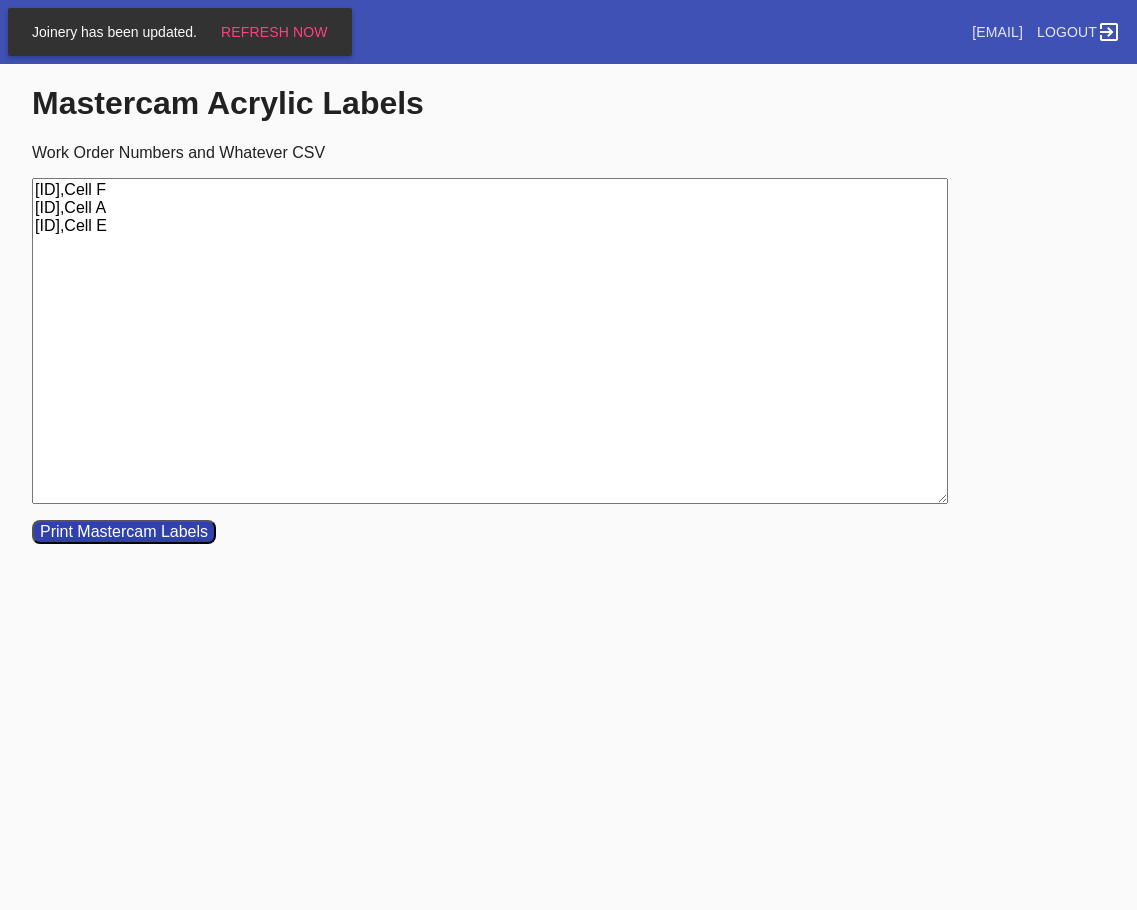 click on "[ID],Cell F
[ID],Cell A
[ID],Cell E" at bounding box center [490, 341] 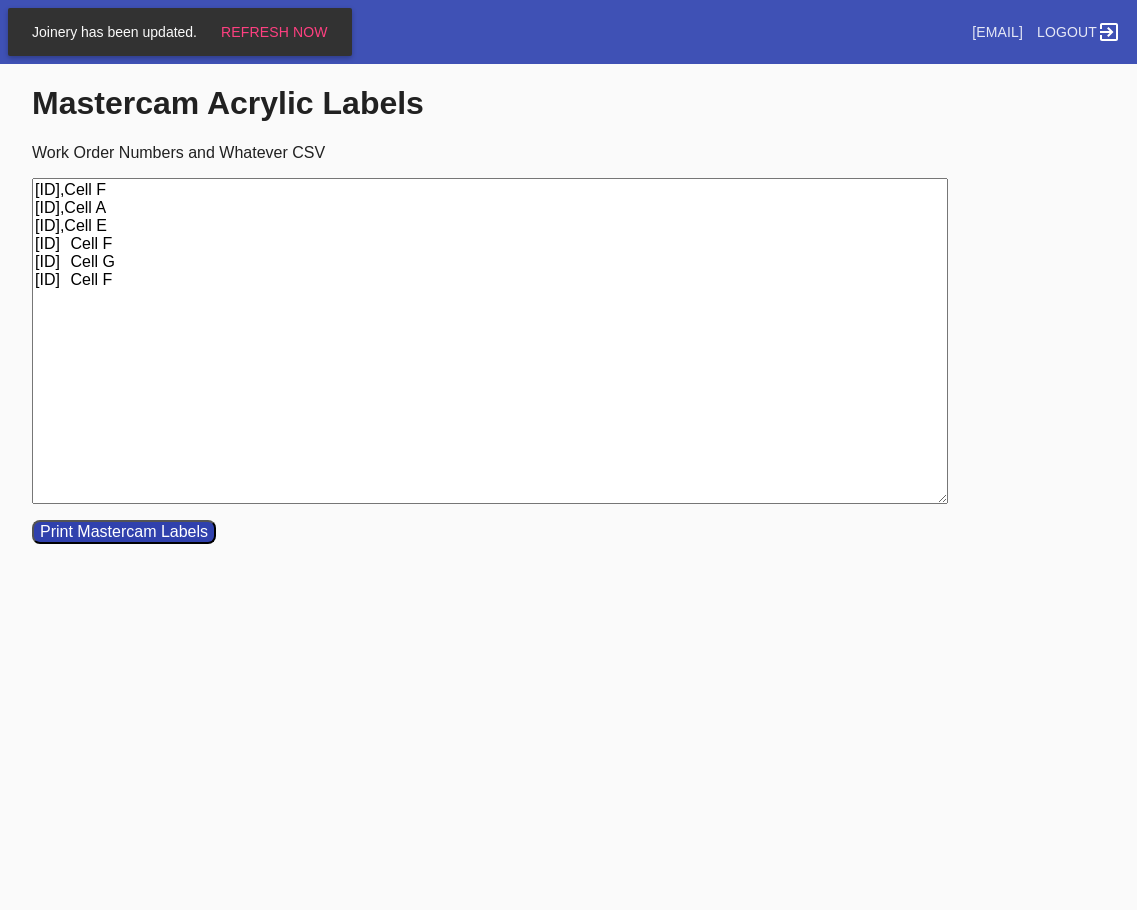 click on "[ID],Cell F
[ID],Cell A
[ID],Cell E
[ID]	Cell F
[ID]	Cell G
[ID]	Cell F" at bounding box center (490, 341) 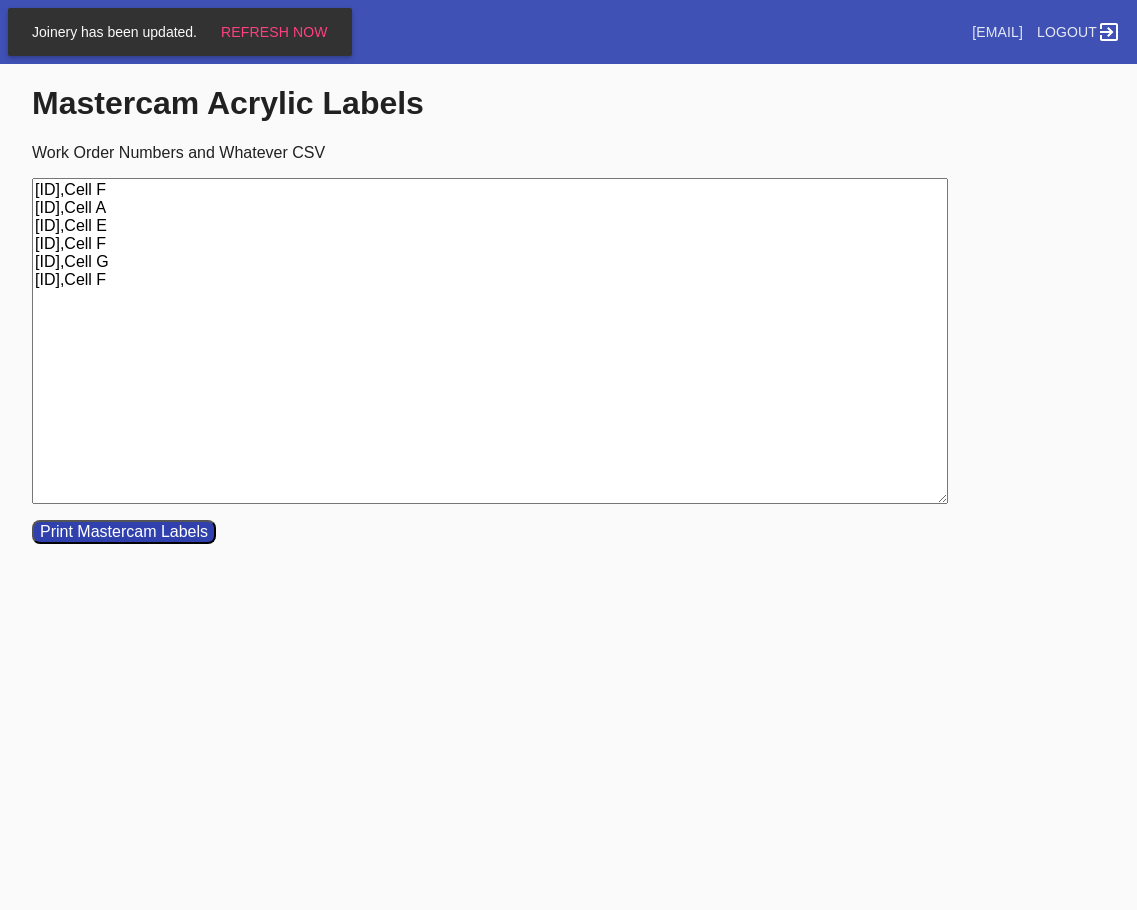 click on "Print Mastercam Labels" at bounding box center (124, 532) 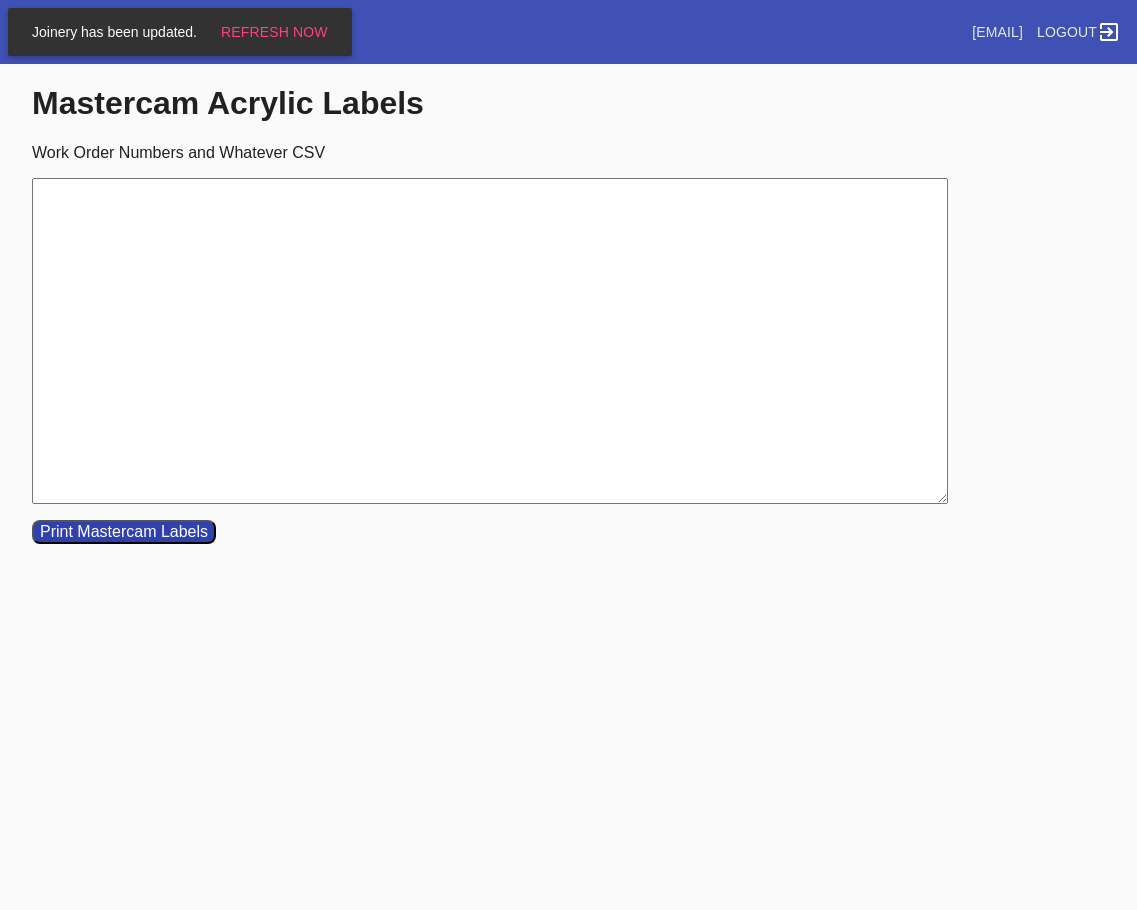 paste on "[ID]	Cell C
[ID]	Cell E
[ID]	Cell H
[ID]	Cell E
[ID]	Cell A
[ID]	Cell H
[ID]	Cell O
[ID]	Cell C
[ID]	Cell B
[ID]	Cell O
[ID]	Cell C" 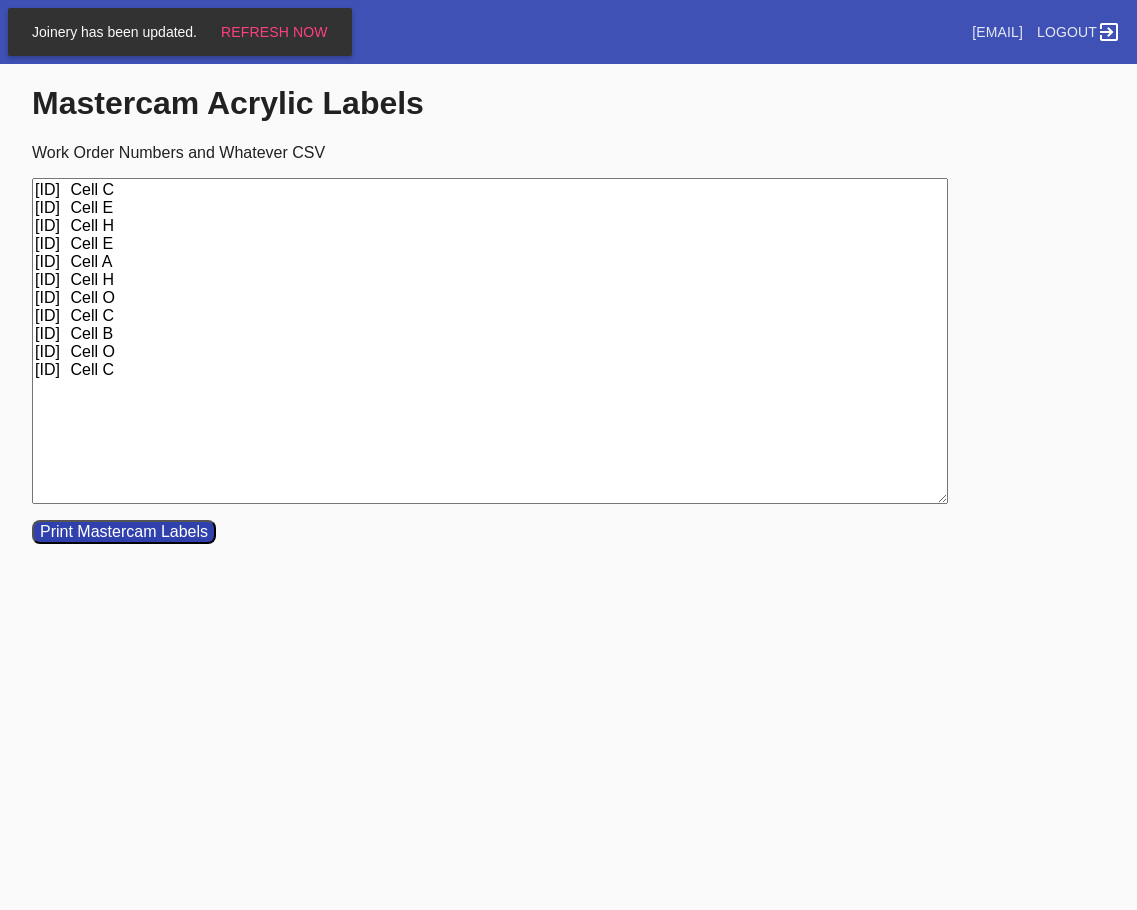 click on "[ID]	Cell C
[ID]	Cell E
[ID]	Cell H
[ID]	Cell E
[ID]	Cell A
[ID]	Cell H
[ID]	Cell O
[ID]	Cell C
[ID]	Cell B
[ID]	Cell O
[ID]	Cell C" at bounding box center [490, 341] 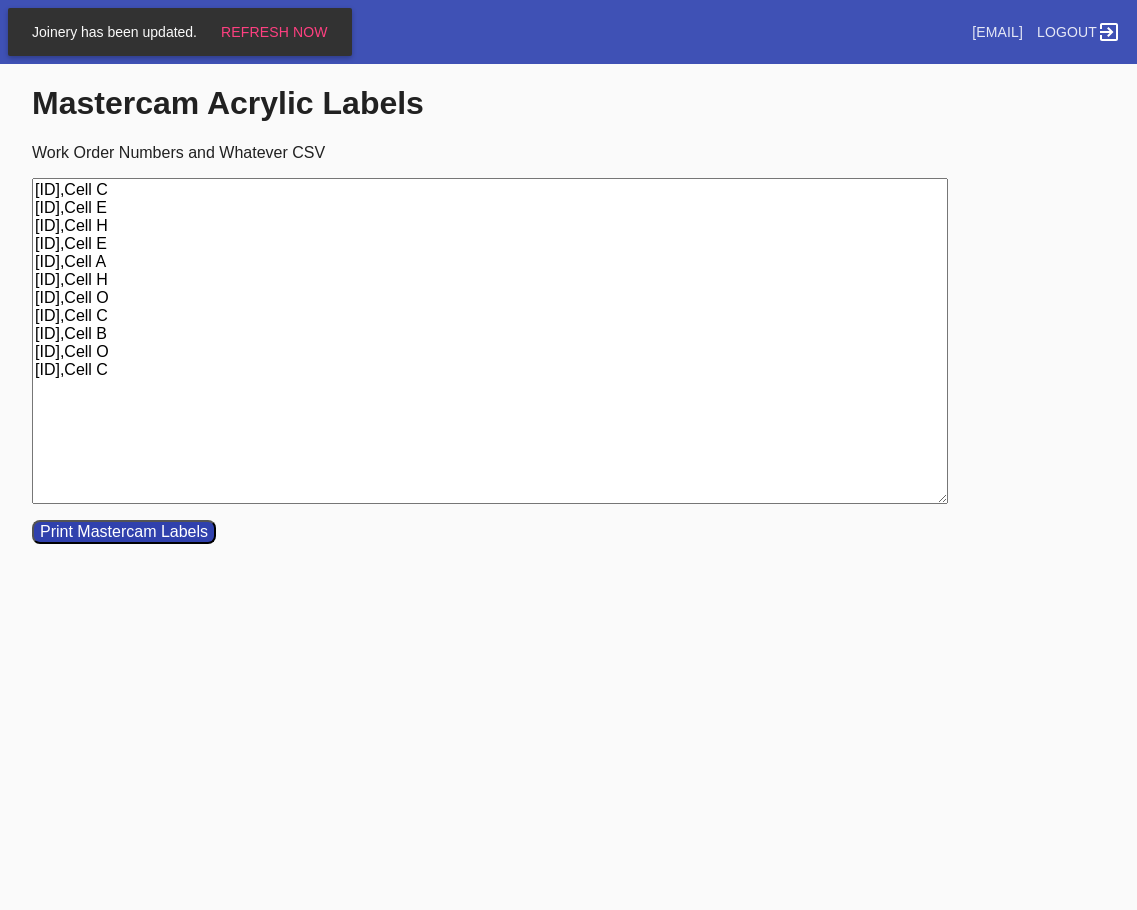 click on "Print Mastercam Labels" at bounding box center [124, 532] 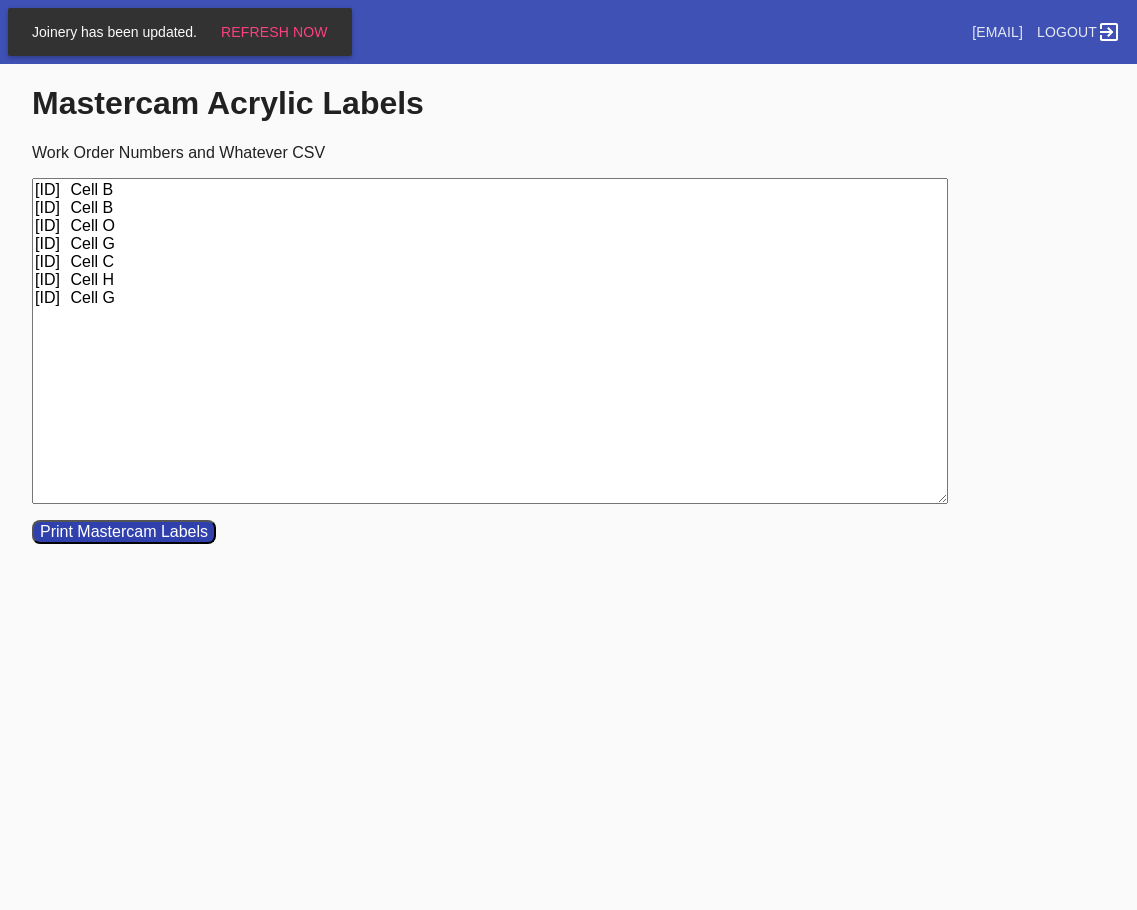 click on "[ID]	Cell B
[ID]	Cell B
[ID]	Cell O
[ID]	Cell G
[ID]	Cell C
[ID]	Cell H
[ID]	Cell G" at bounding box center [490, 341] 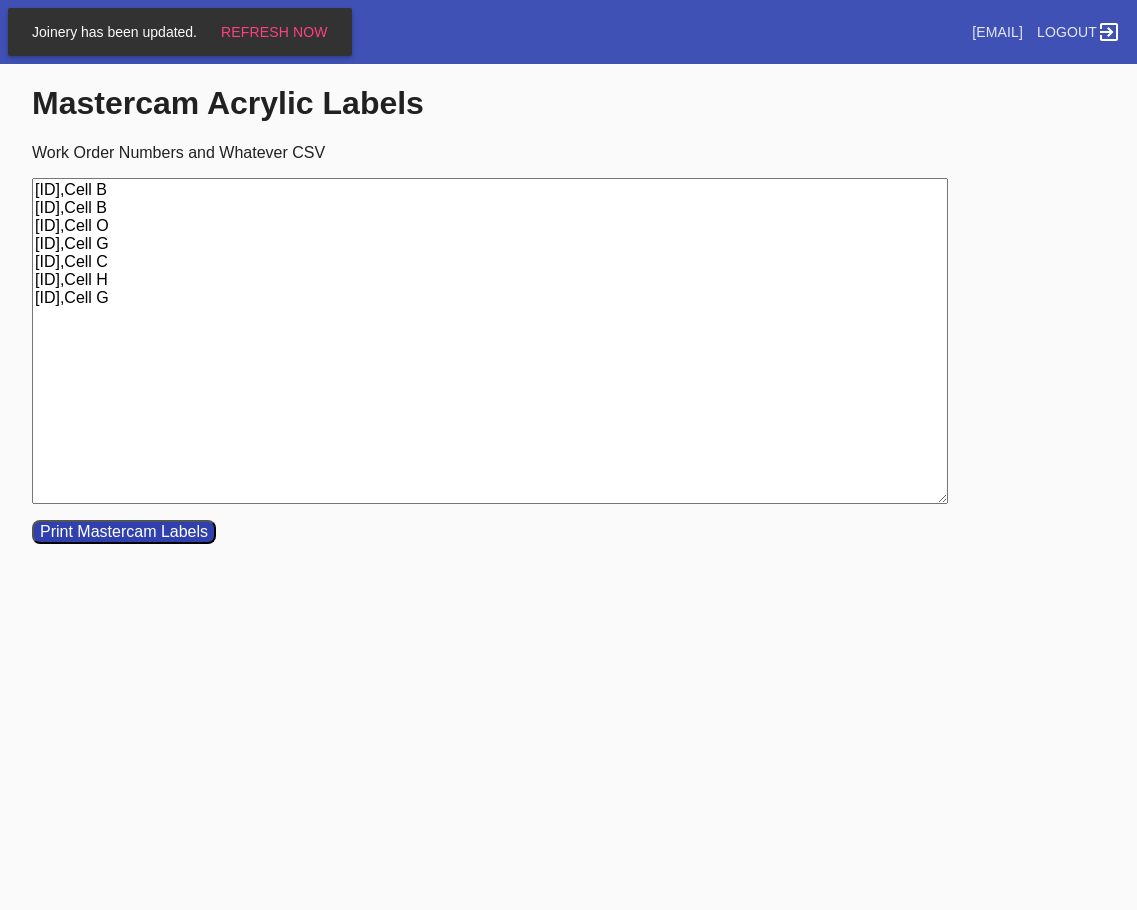 type on "[ID],Cell B
[ID],Cell B
[ID],Cell O
[ID],Cell G
[ID],Cell C
[ID],Cell H
[ID],Cell G" 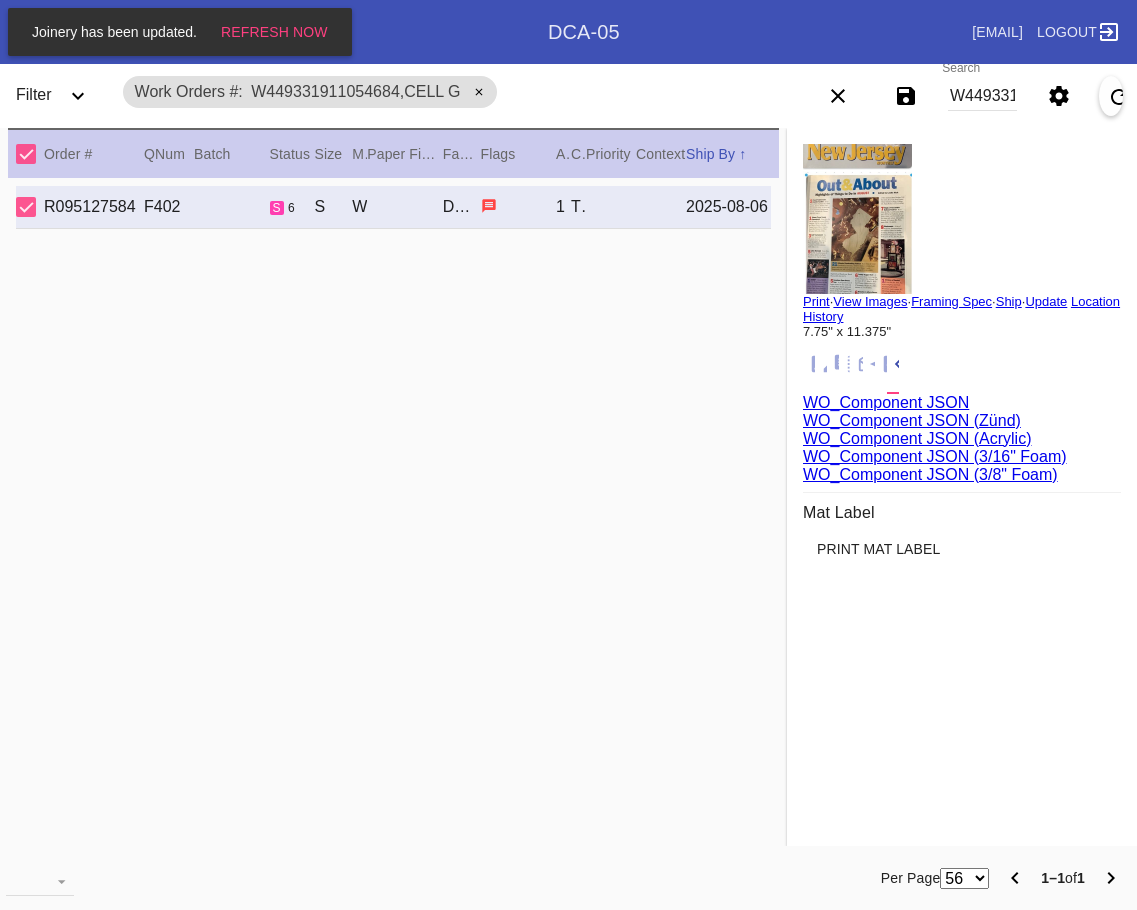 scroll, scrollTop: 0, scrollLeft: 0, axis: both 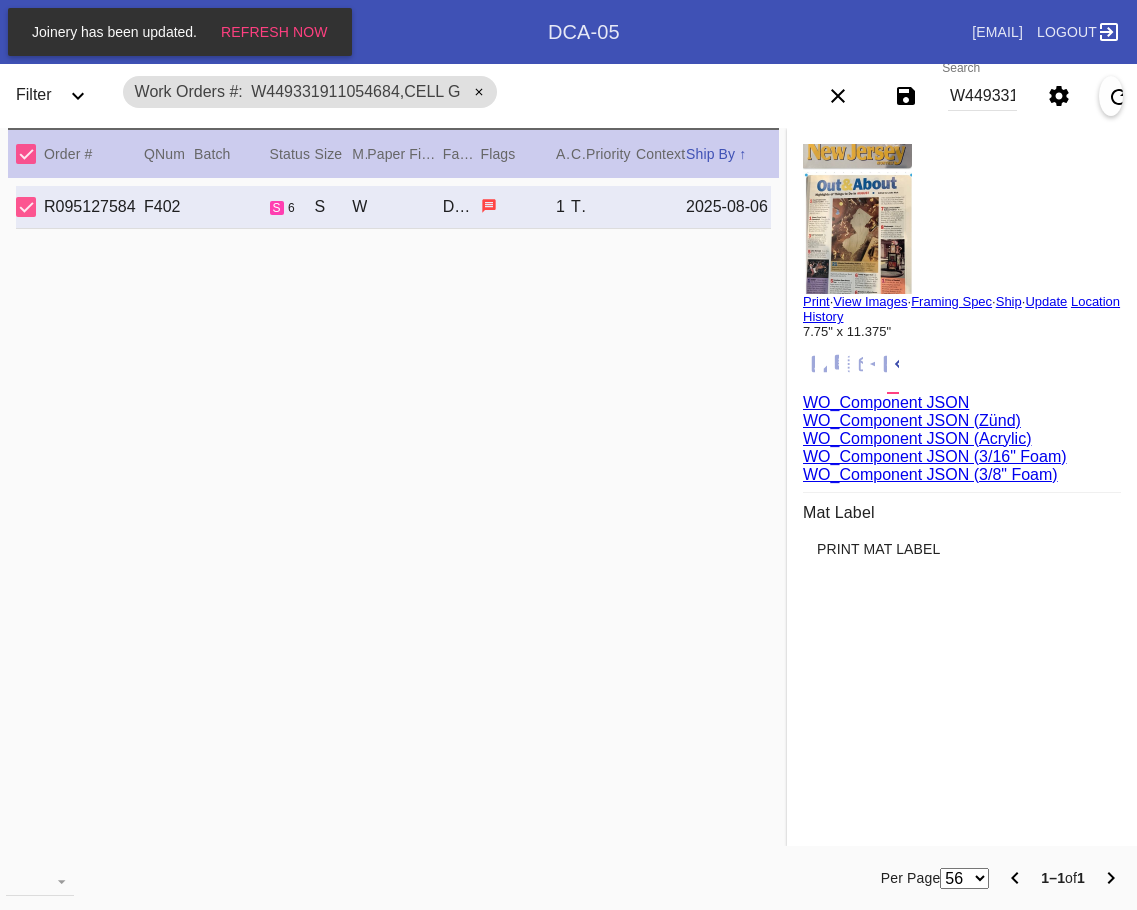 click on "W449331911054684,Cell G" at bounding box center [982, 96] 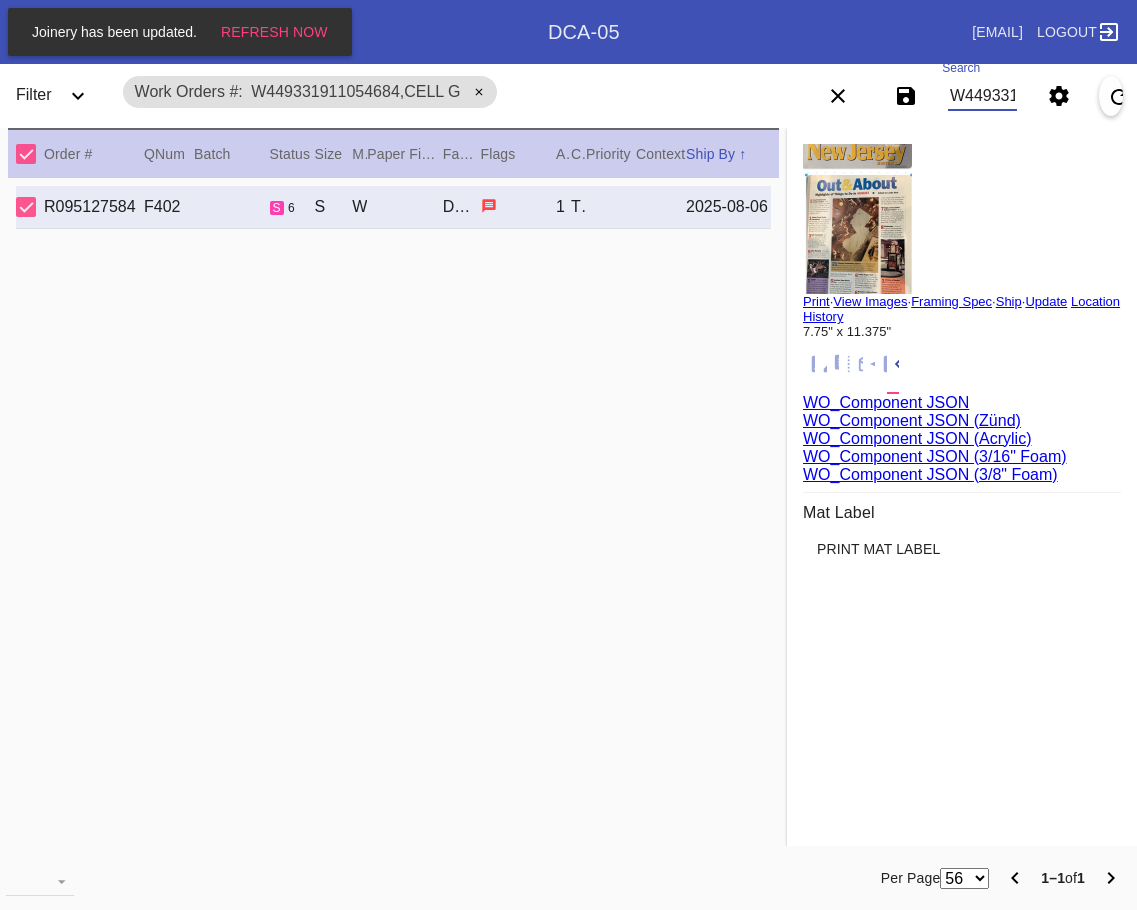 click on "W449331911054684,Cell G" at bounding box center [982, 96] 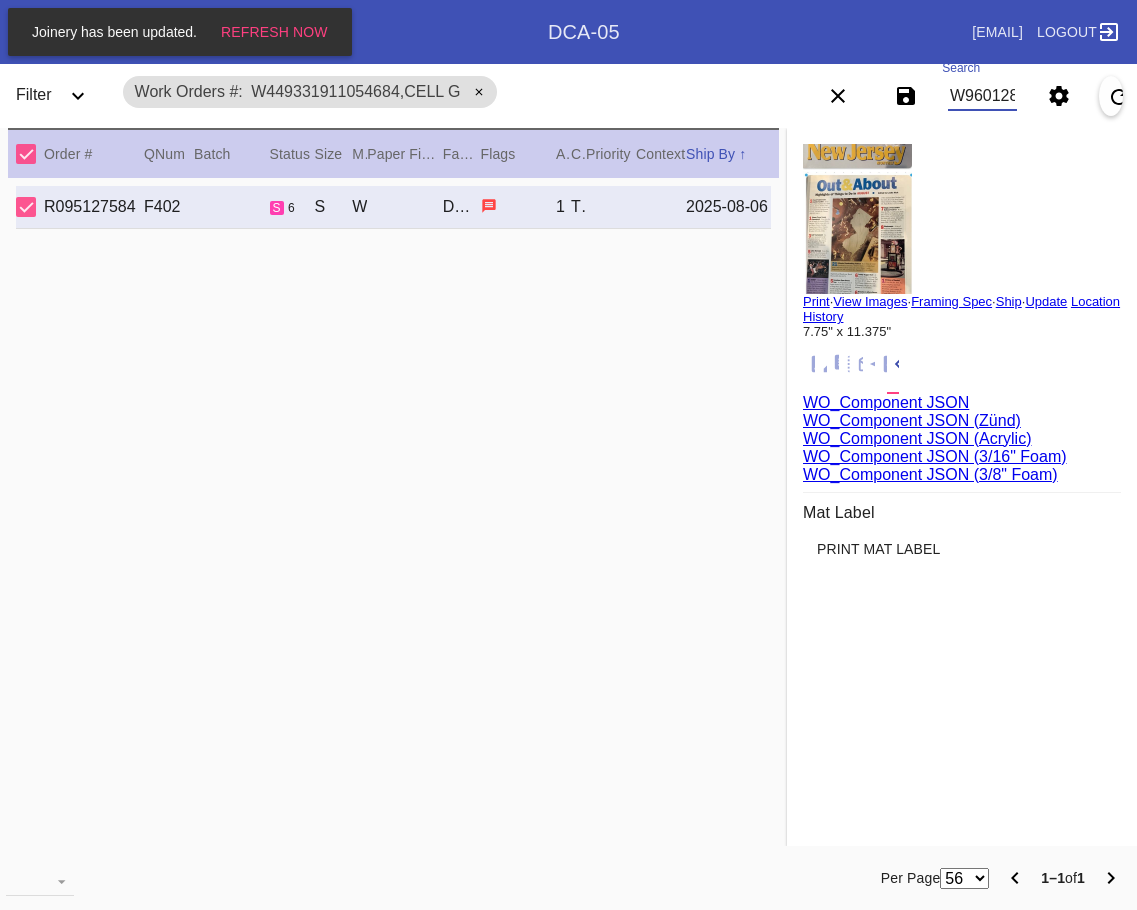 scroll, scrollTop: 0, scrollLeft: 2329, axis: horizontal 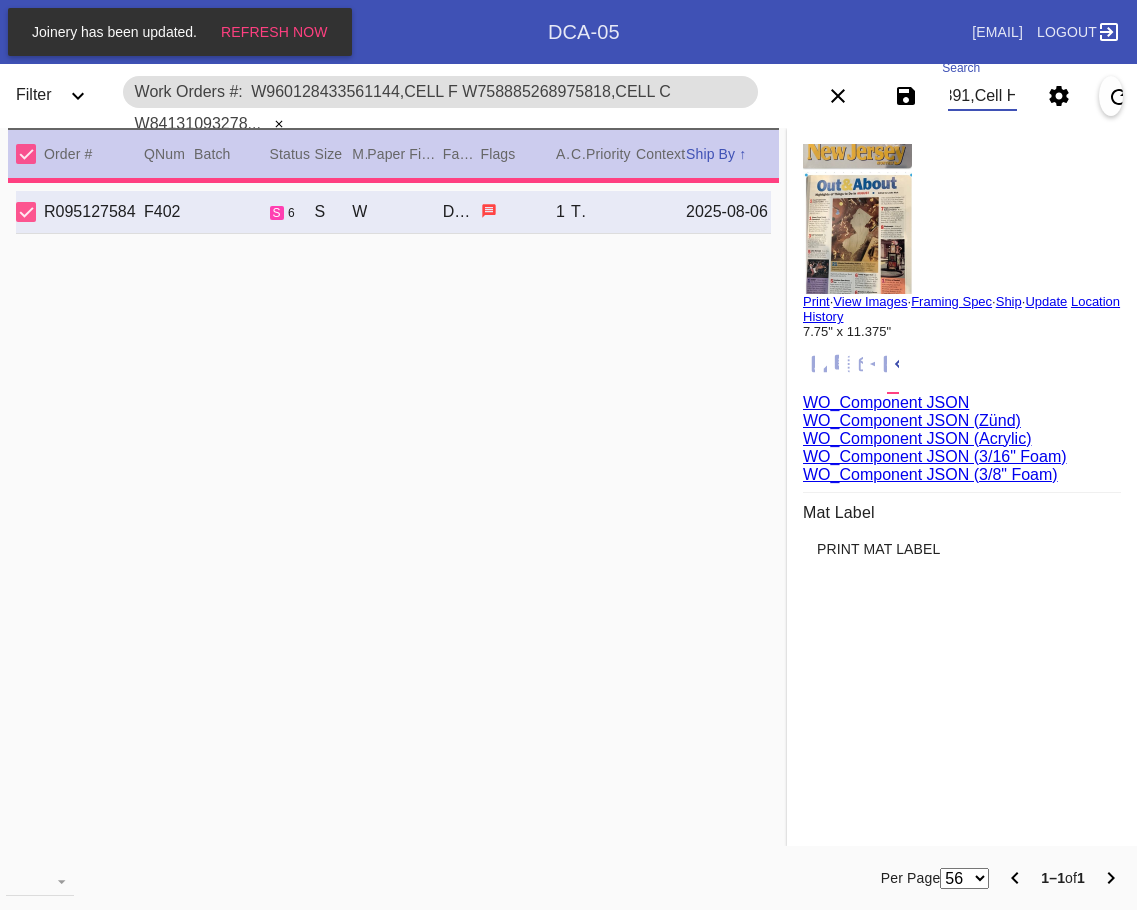 type 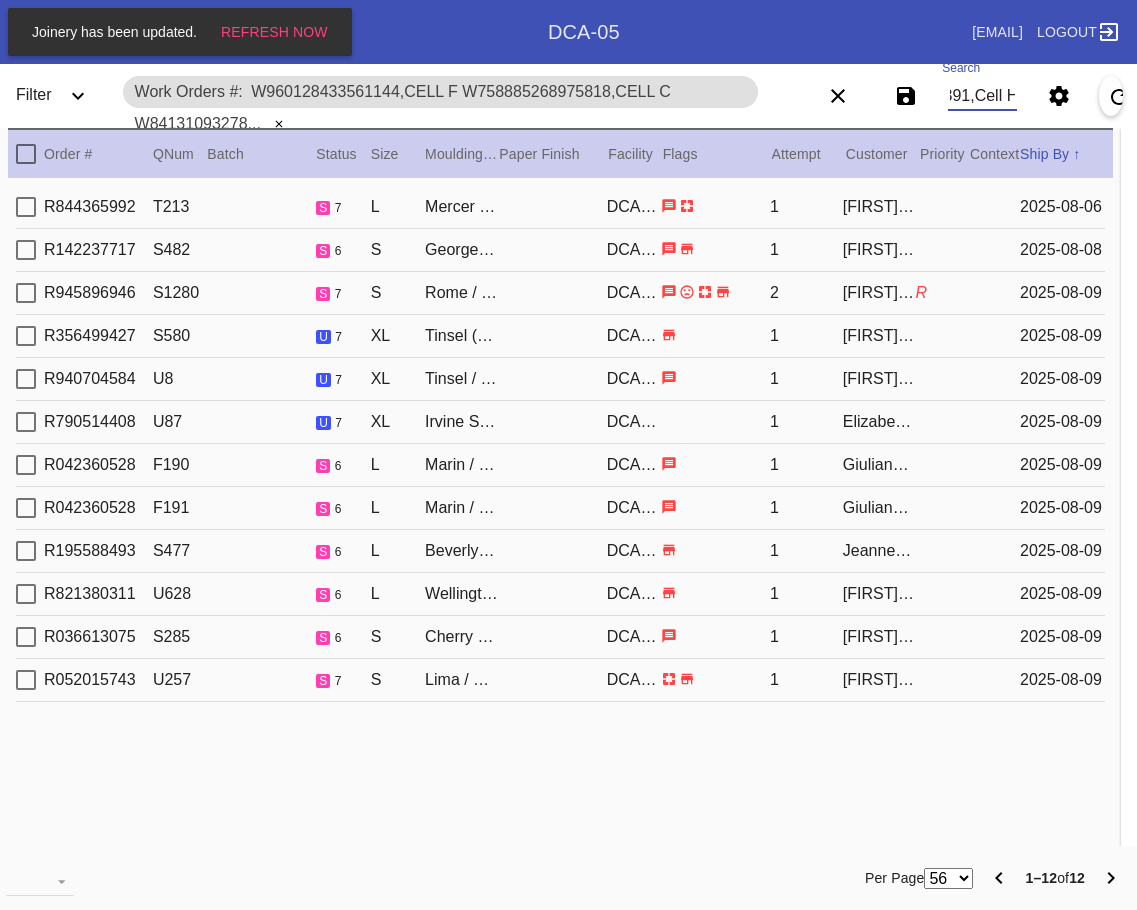 click at bounding box center [26, 154] 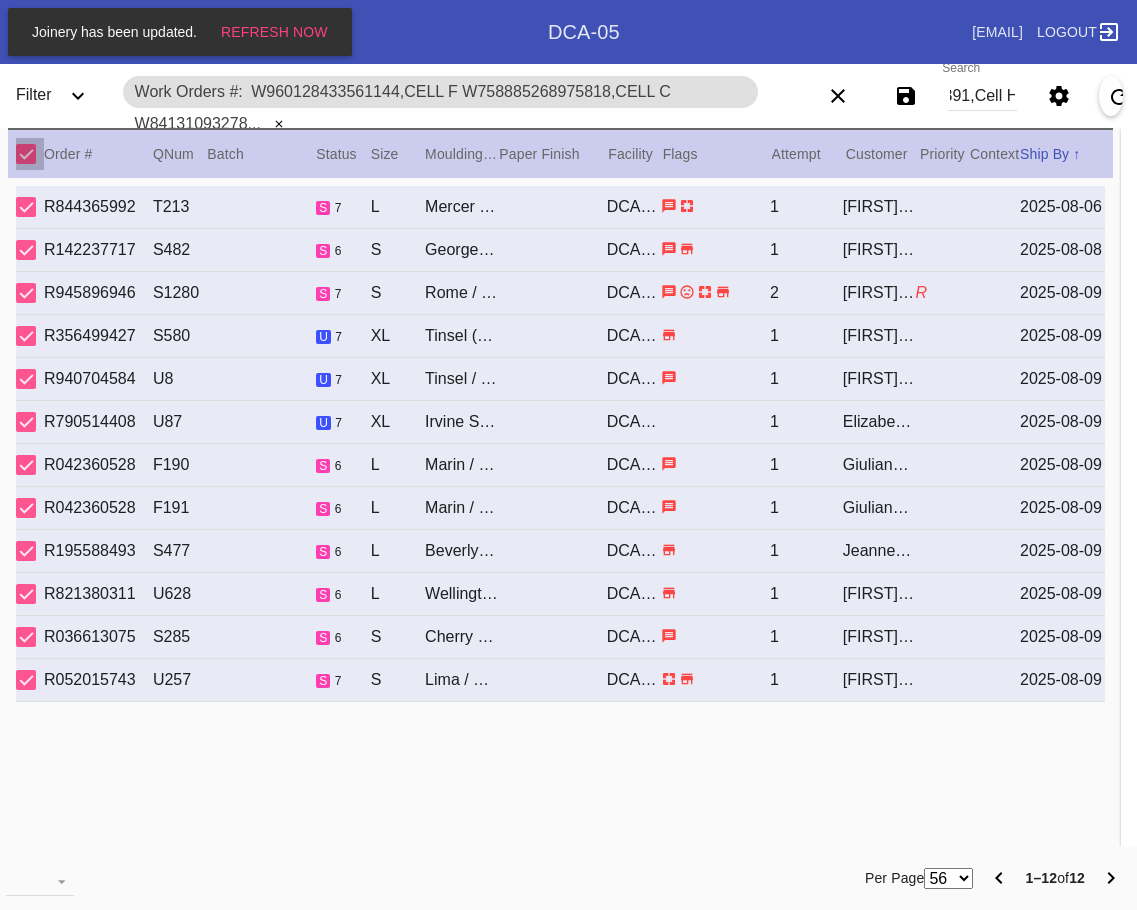 scroll, scrollTop: 0, scrollLeft: 0, axis: both 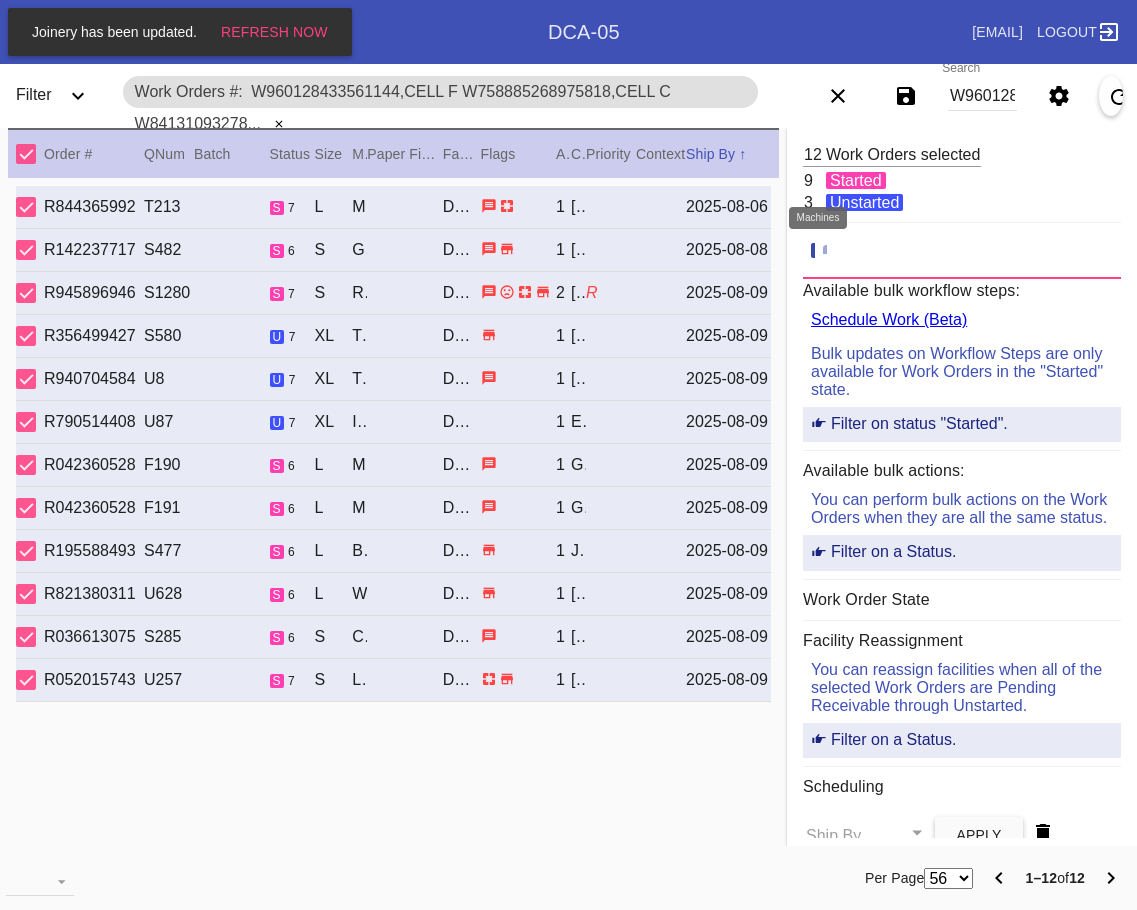 click 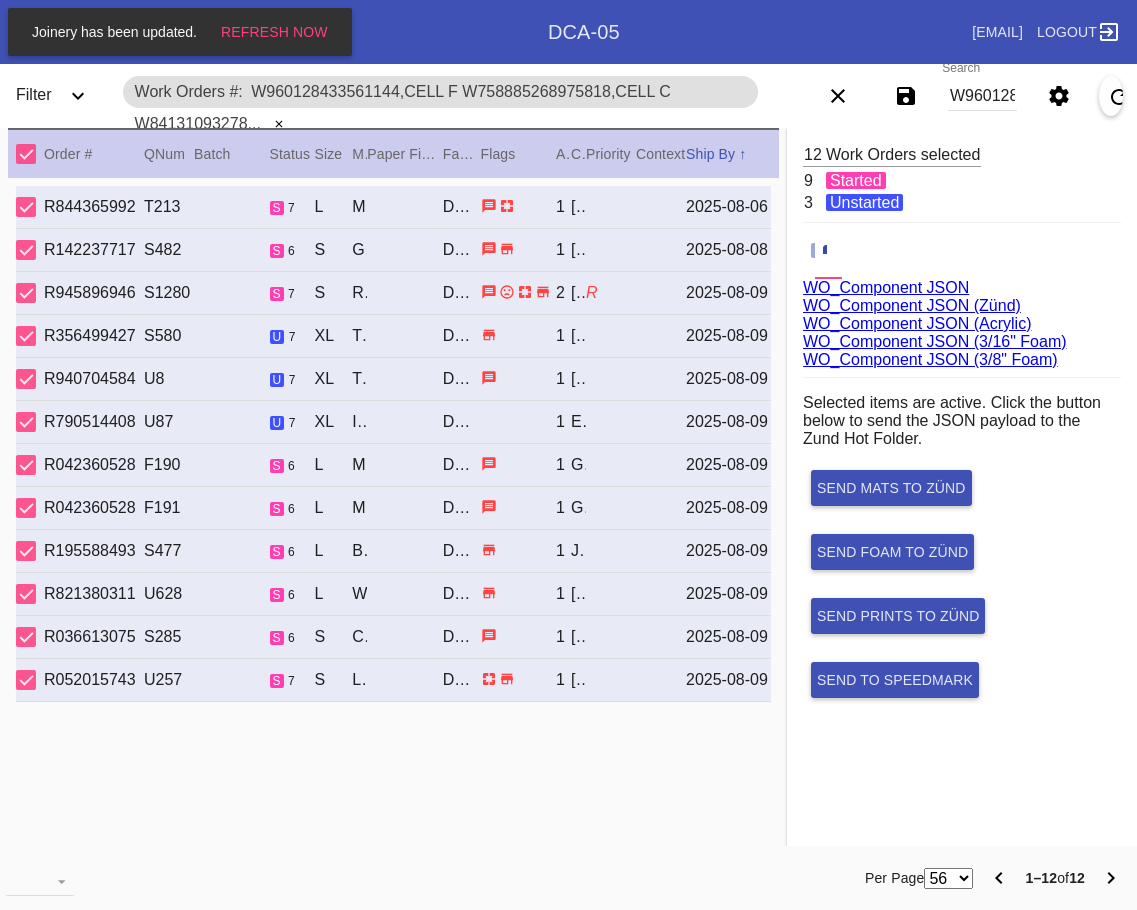 drag, startPoint x: 996, startPoint y: 73, endPoint x: 965, endPoint y: 97, distance: 39.20459 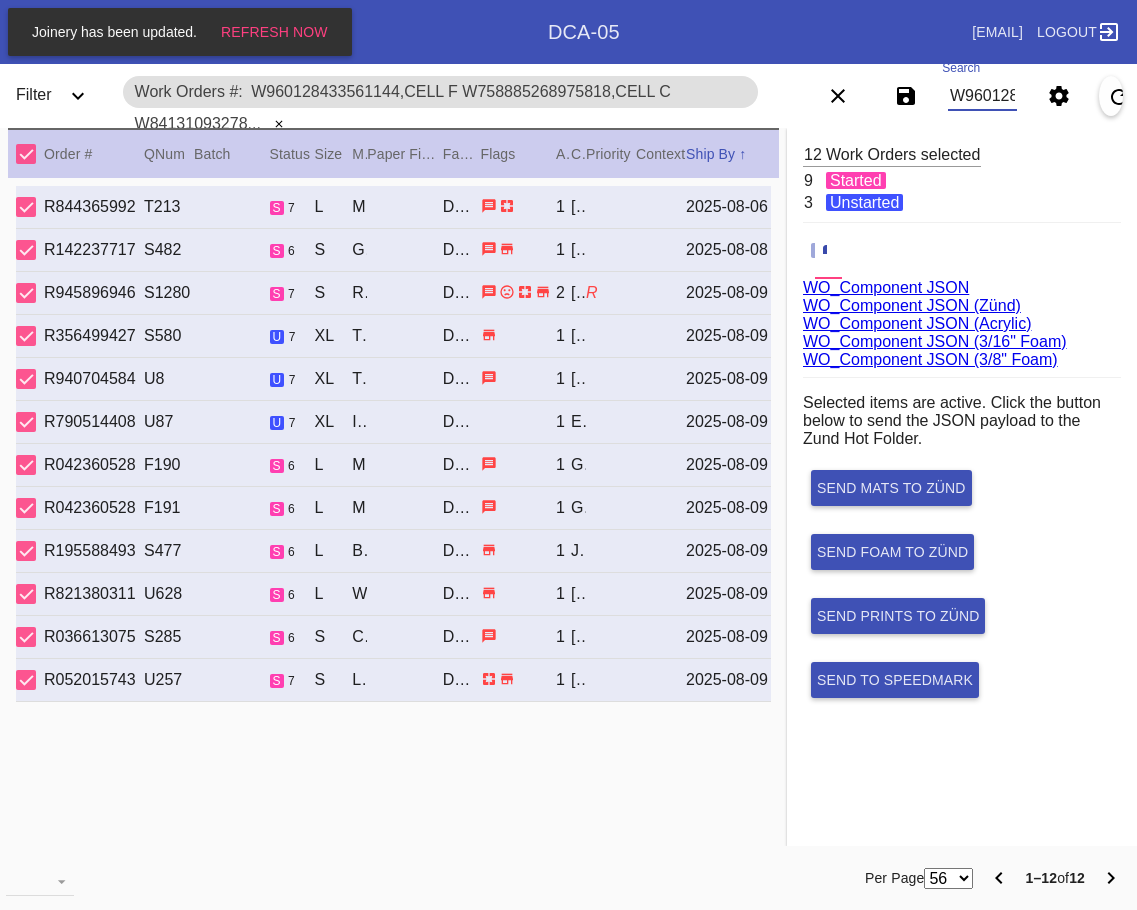 click on "W960128433561144,Cell F W758885268975818,Cell C W841310932789949,Cell H W386345848247047,Cell A W921908168192977,Cell F W403757920213320,Cell E W110501867624879,Cell H W956907720255610,Cell A W104859692944019,Cell C W405844836528802,Cell O W354245079969966,Cell F W533460071272391,Cell H" at bounding box center [982, 96] 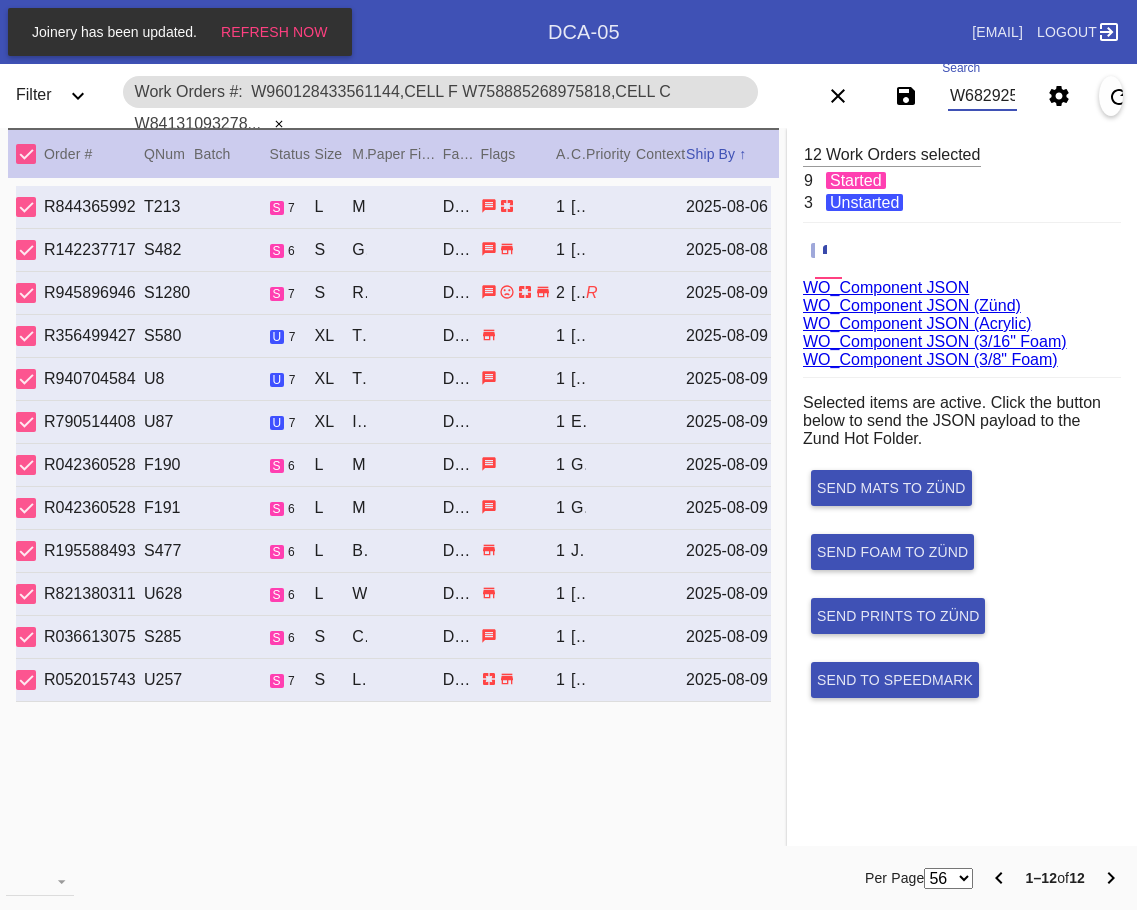 scroll, scrollTop: 0, scrollLeft: 2938, axis: horizontal 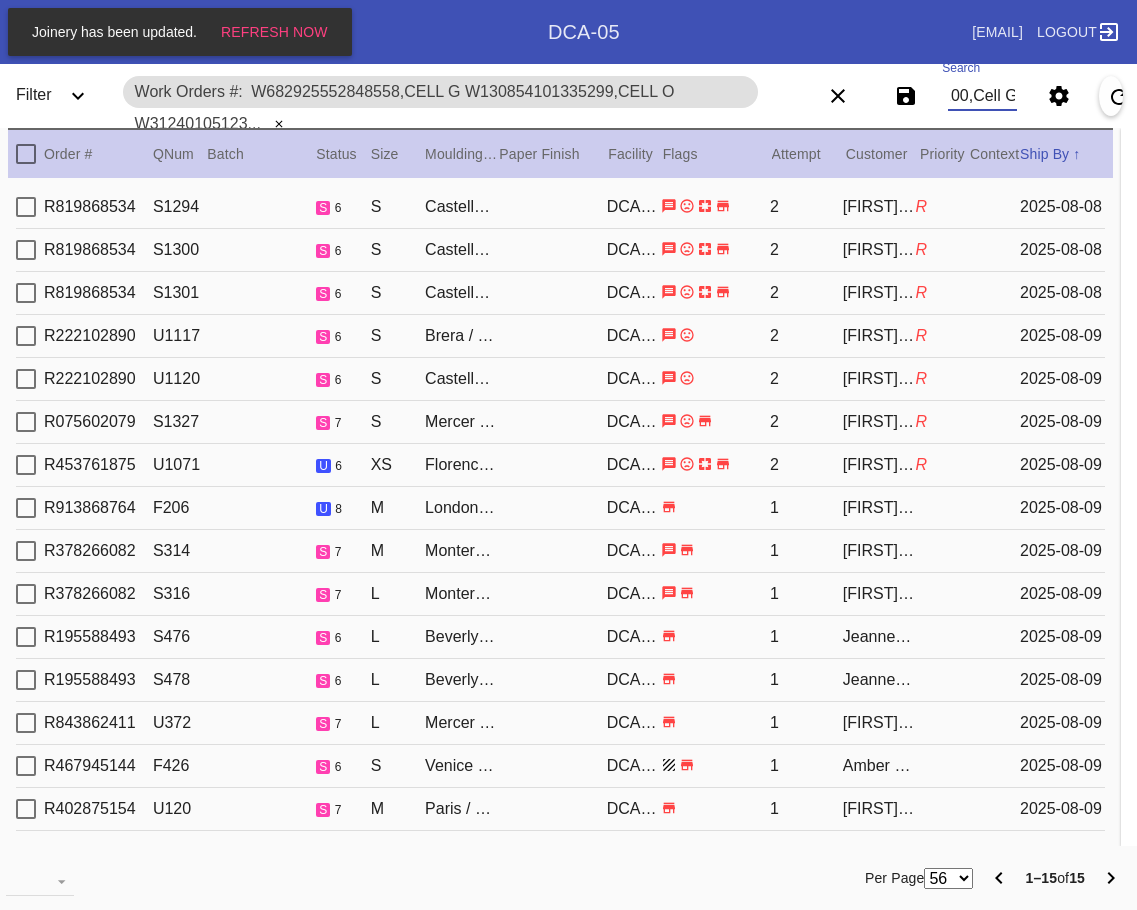 click at bounding box center [26, 154] 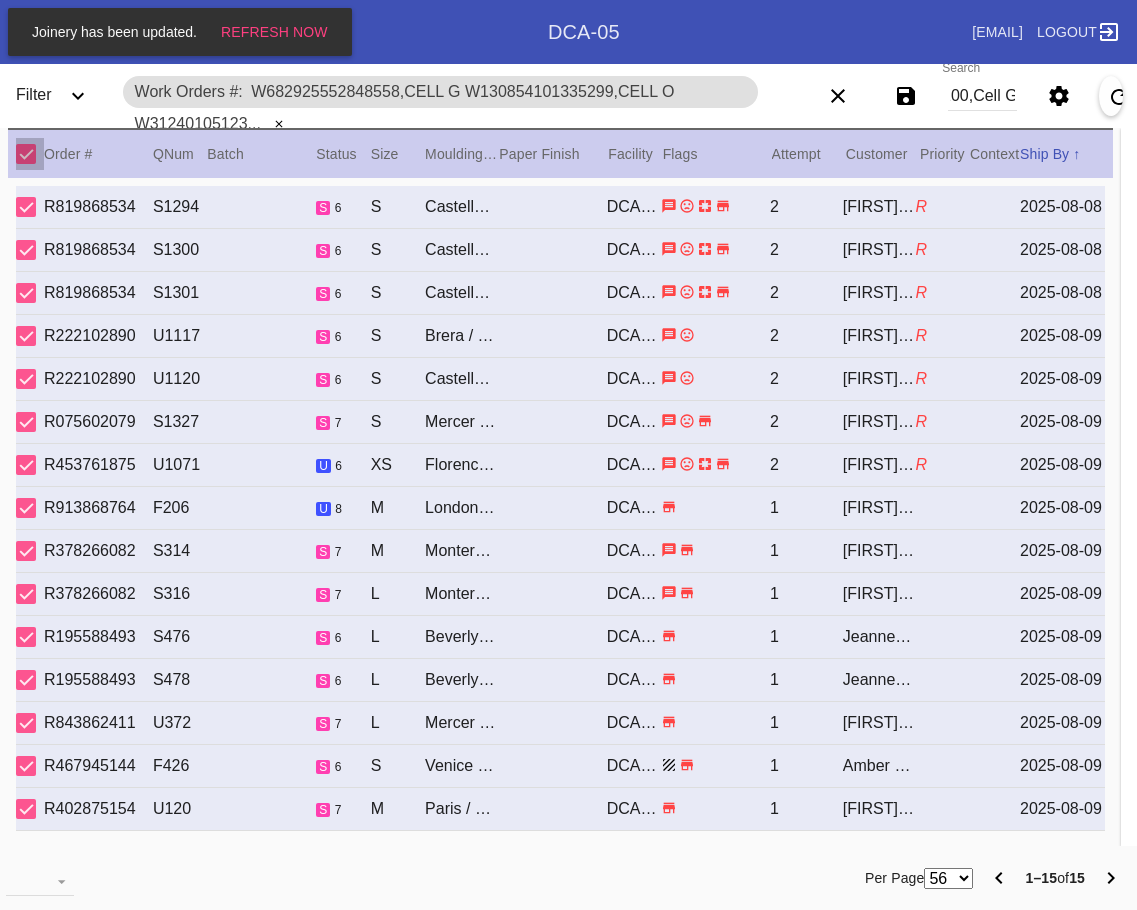 scroll, scrollTop: 0, scrollLeft: 0, axis: both 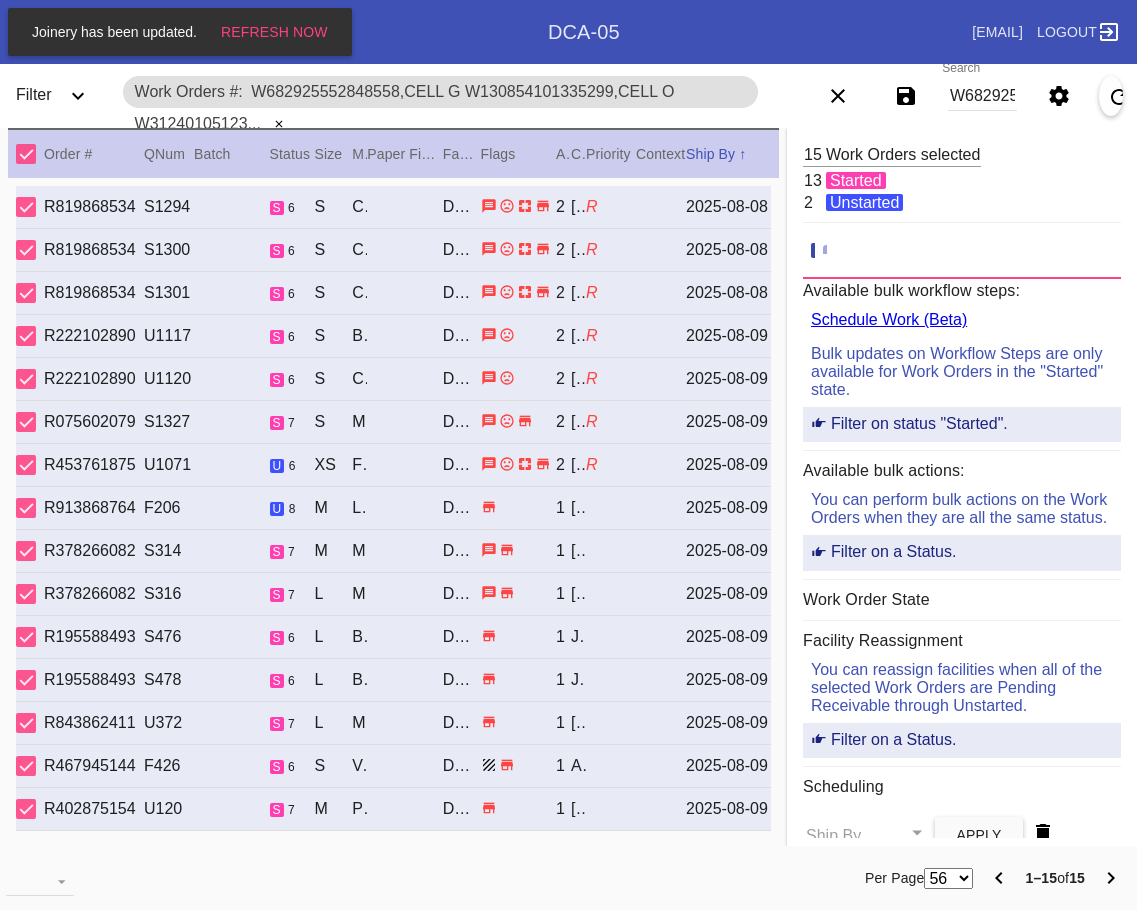 click 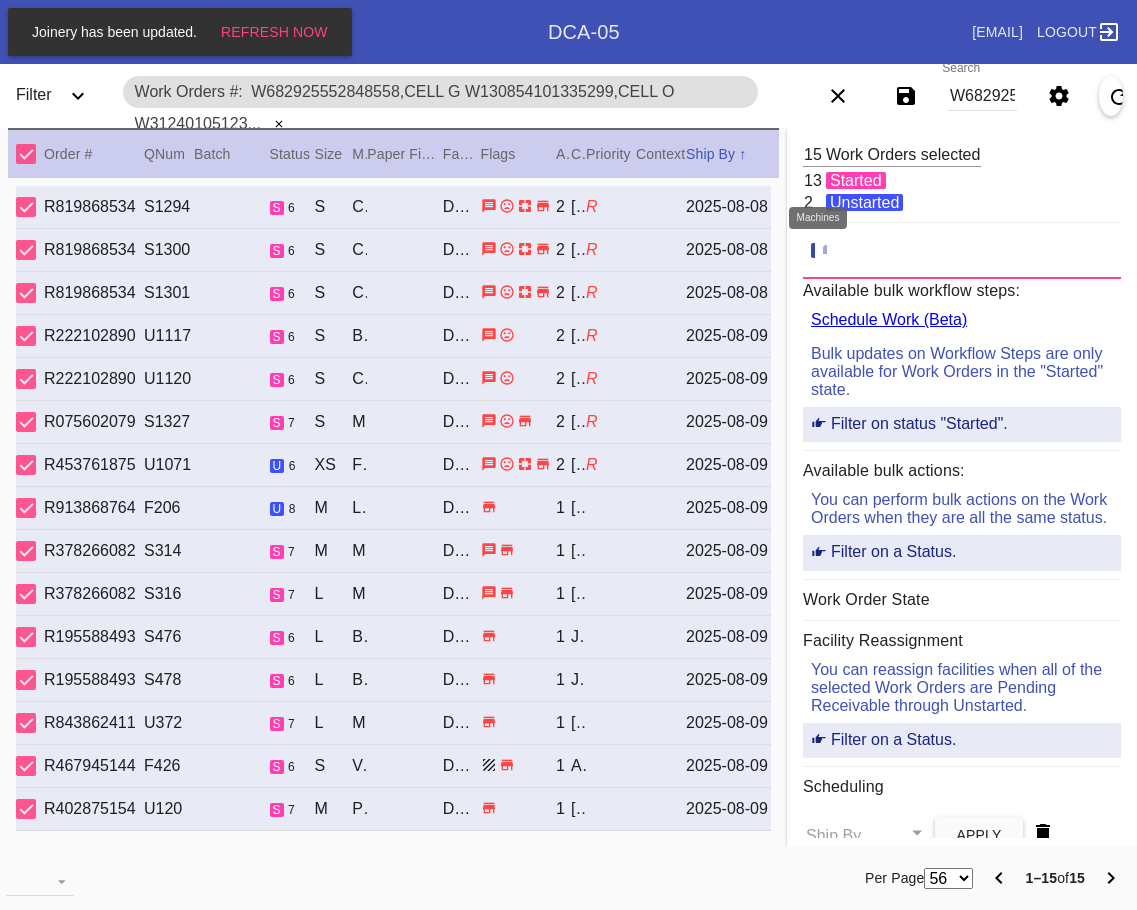 click 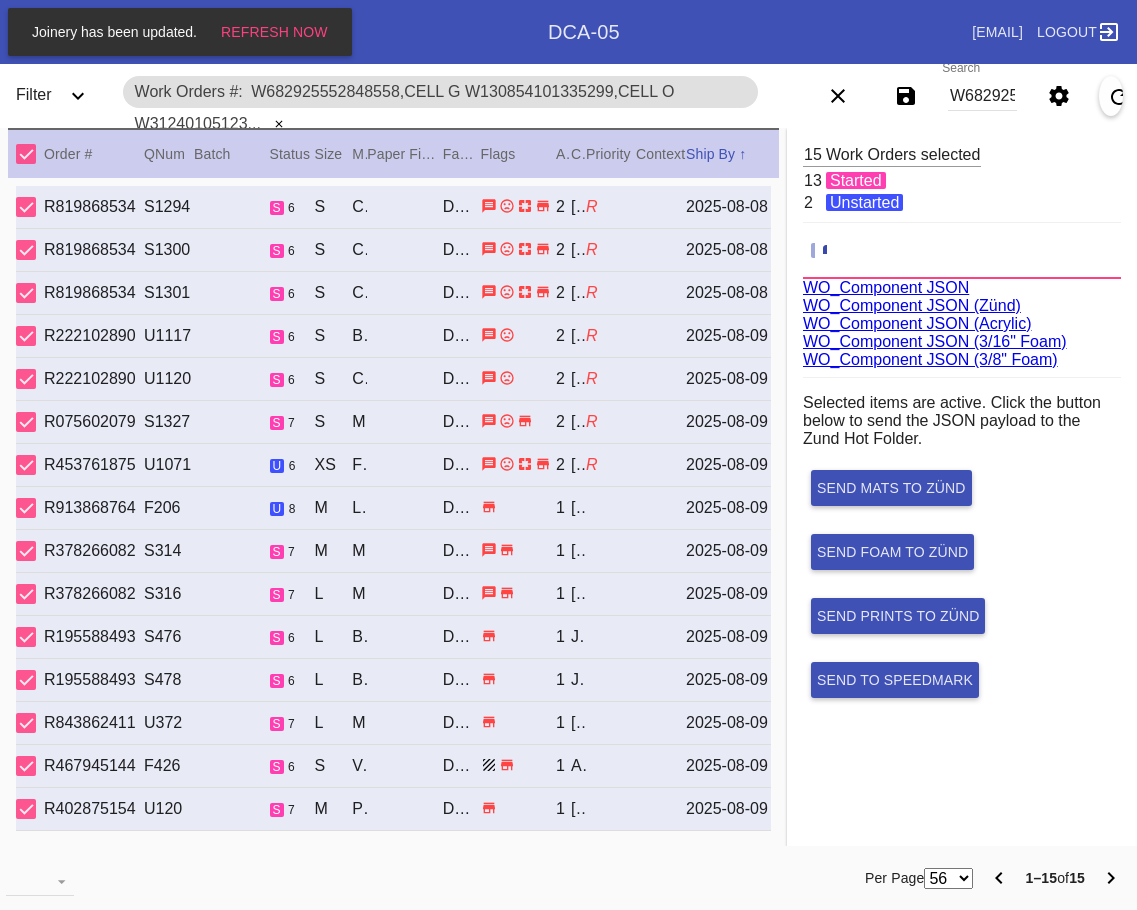 scroll, scrollTop: 75, scrollLeft: 0, axis: vertical 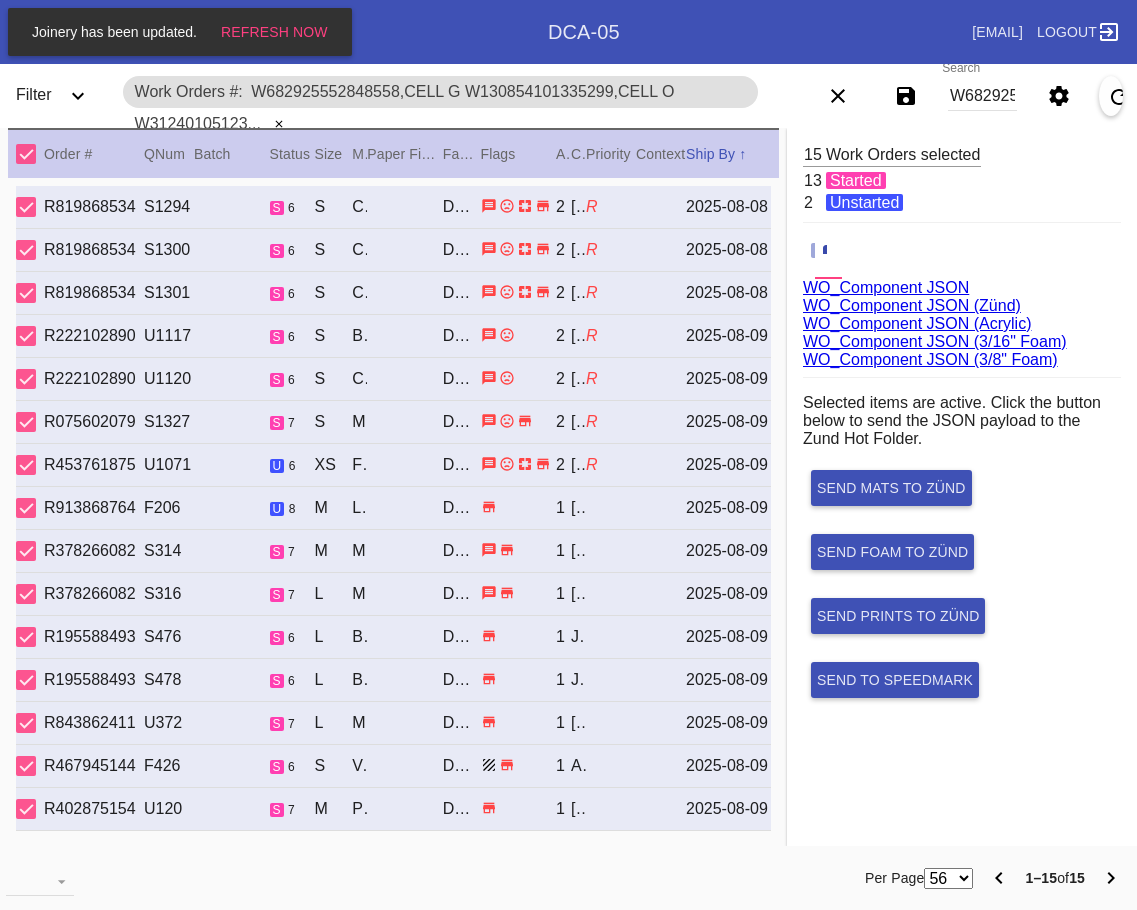 click on "W682925552848558,Cell G W130854101335299,Cell O W312401051230284,Cell E W476892851263300,Cell H W805636337694966,Cell O W718094961661663,Cell F W642935483544039,Cell H W295638599513020,Cell F W730107745063083,Cell G W981893244594568,Cell F W693306589050823,Cell E W116363172551147,Cell B W279785422708073,Cell D W536572185101413,Cell F W727345981759100,Cell G" at bounding box center [982, 96] 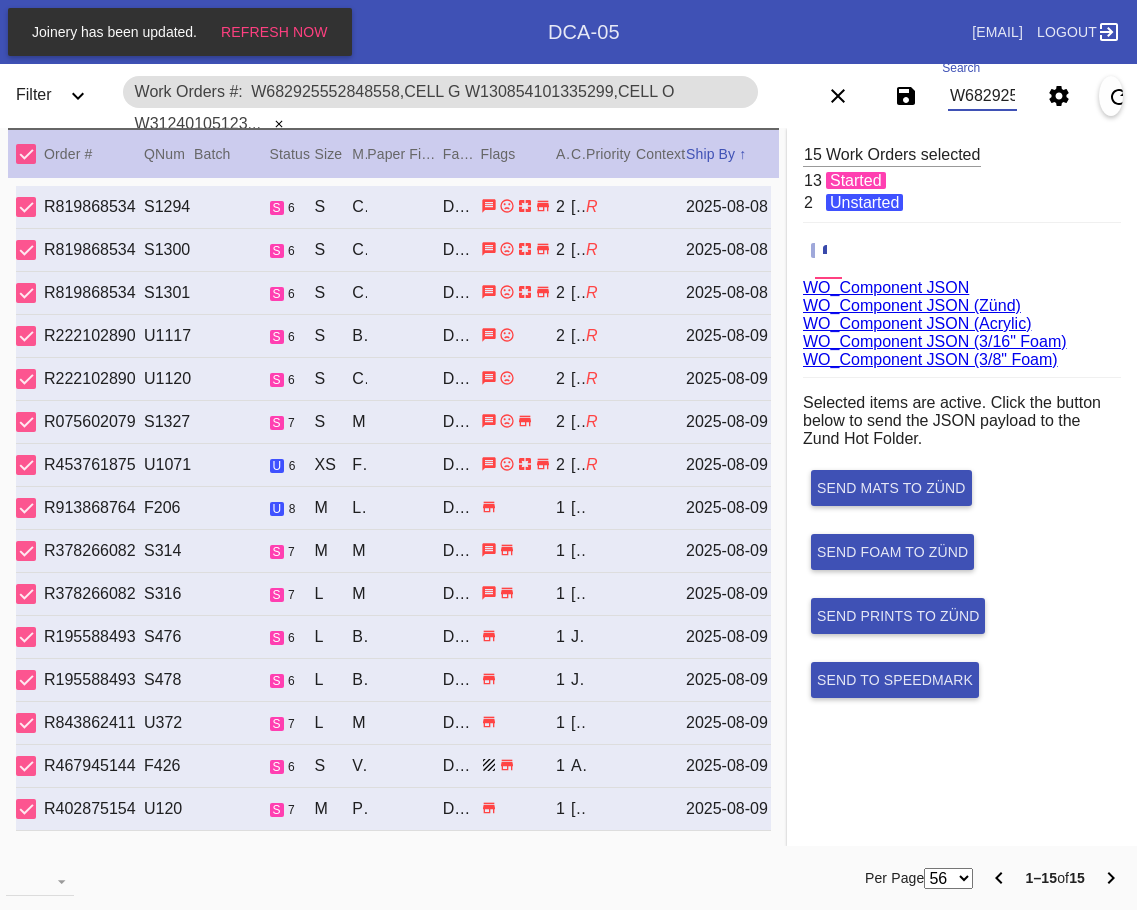 click on "W682925552848558,Cell G W130854101335299,Cell O W312401051230284,Cell E W476892851263300,Cell H W805636337694966,Cell O W718094961661663,Cell F W642935483544039,Cell H W295638599513020,Cell F W730107745063083,Cell G W981893244594568,Cell F W693306589050823,Cell E W116363172551147,Cell B W279785422708073,Cell D W536572185101413,Cell F W727345981759100,Cell G" at bounding box center [982, 96] 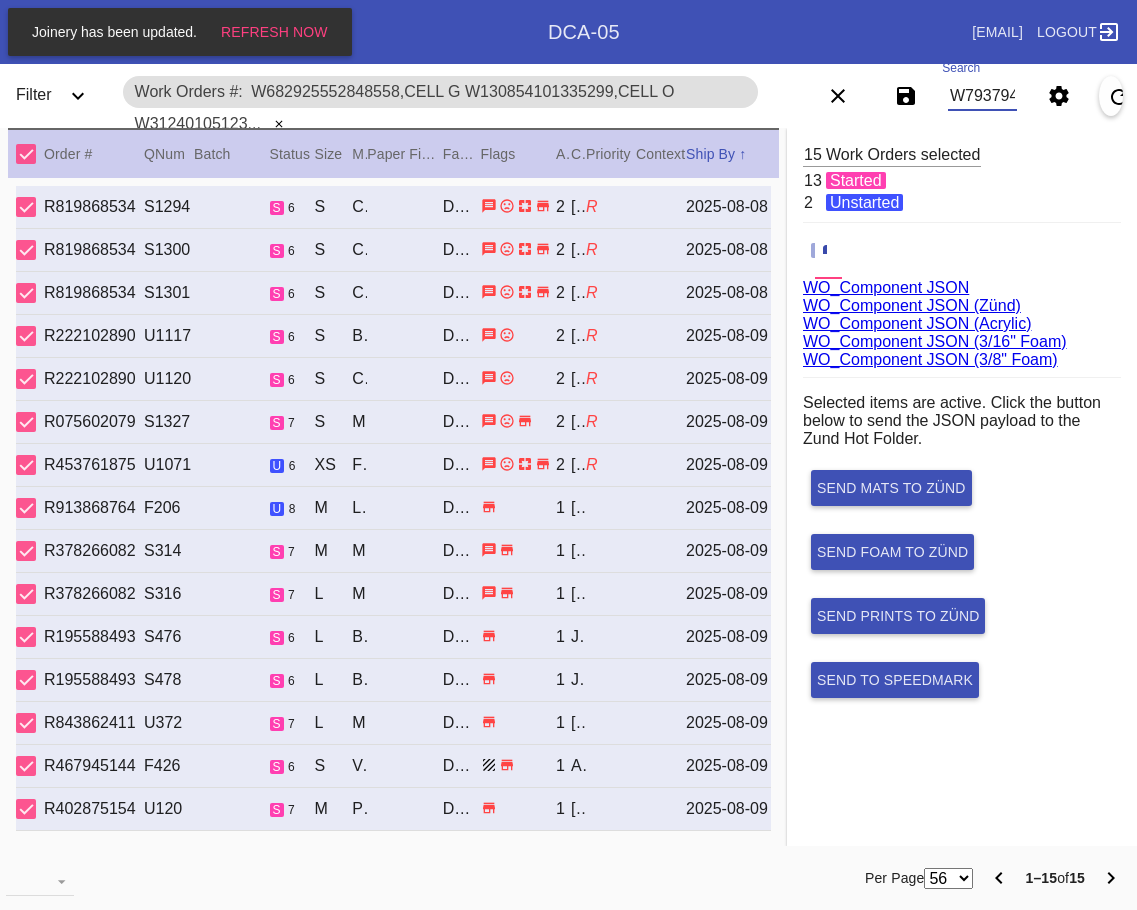 scroll, scrollTop: 0, scrollLeft: 1330, axis: horizontal 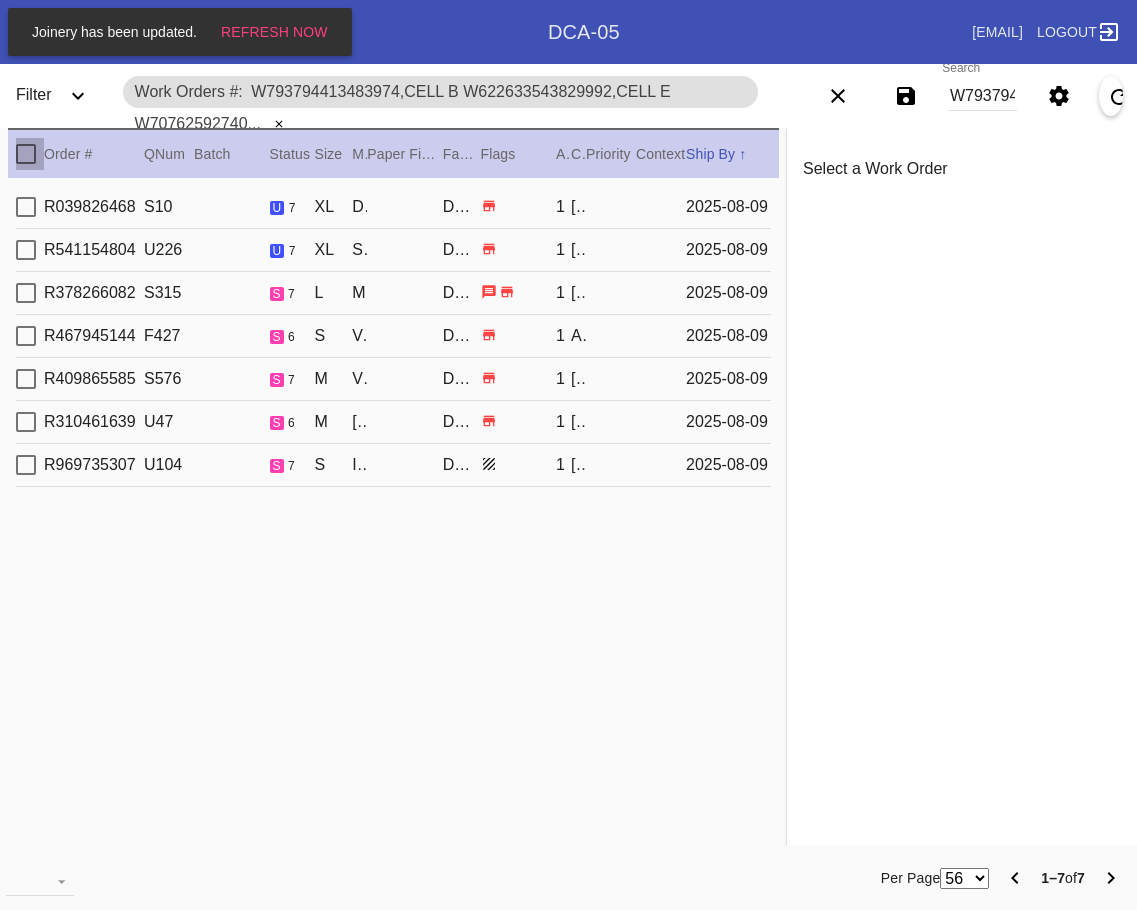 click at bounding box center (26, 154) 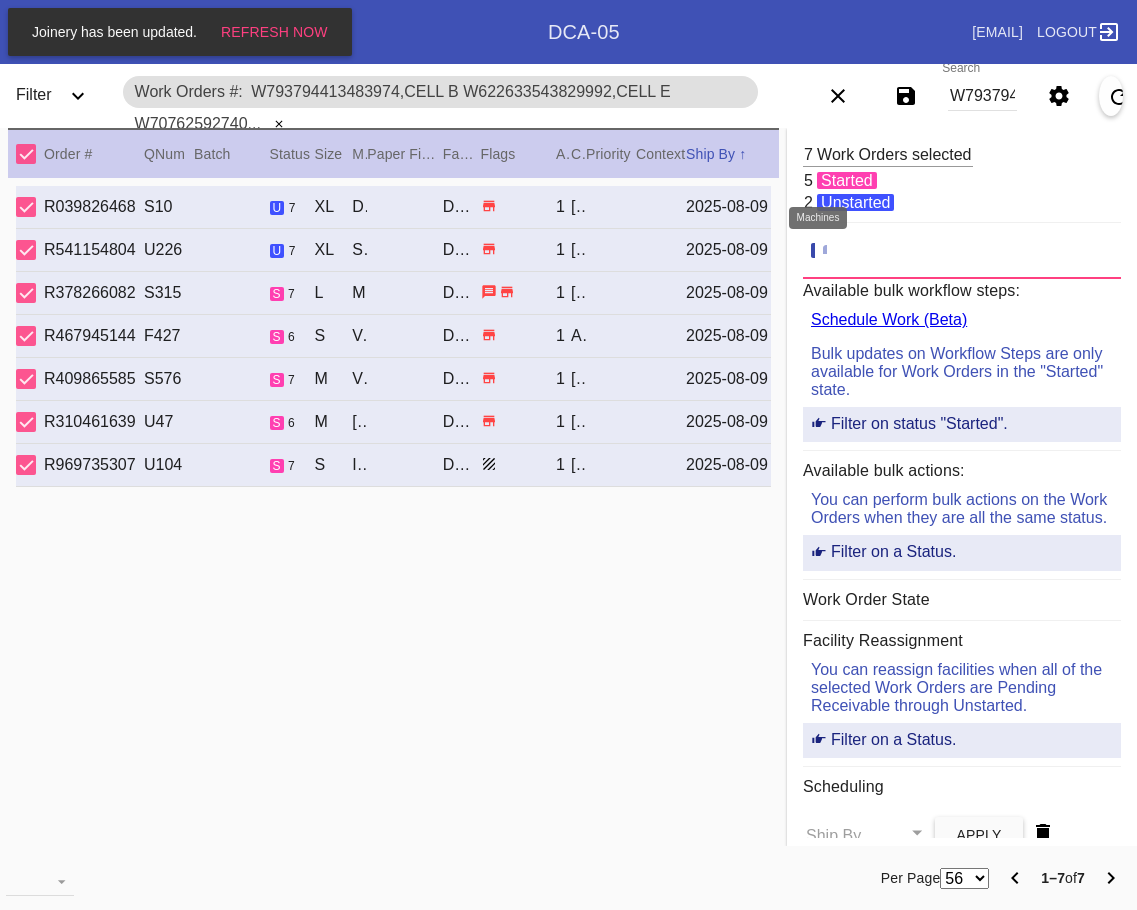 click 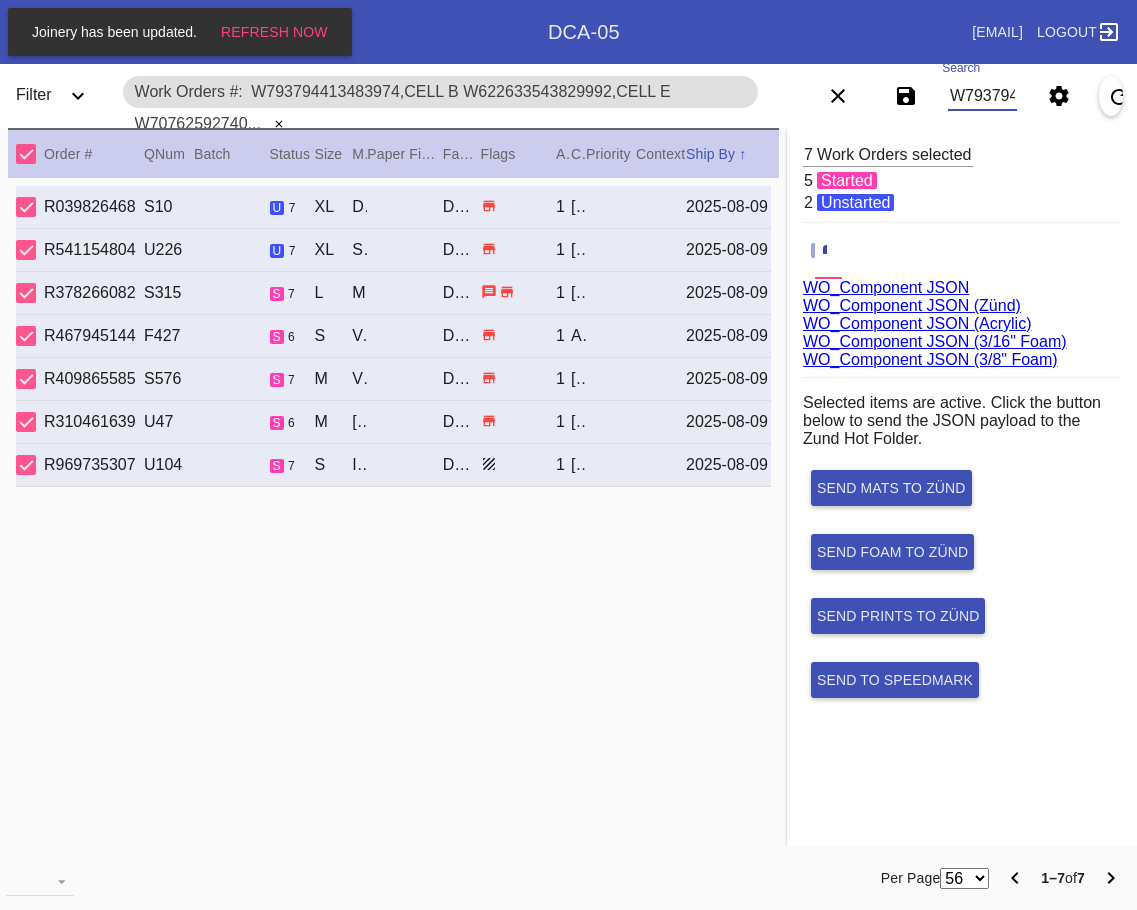 click on "W793794413483974,Cell B W622633543829992,Cell E W707625927409378,Cell F W730612677759832,Cell B W868114457579918,Cell F W406950728120034,Cell G W336073537188473,Cell E" at bounding box center (982, 96) 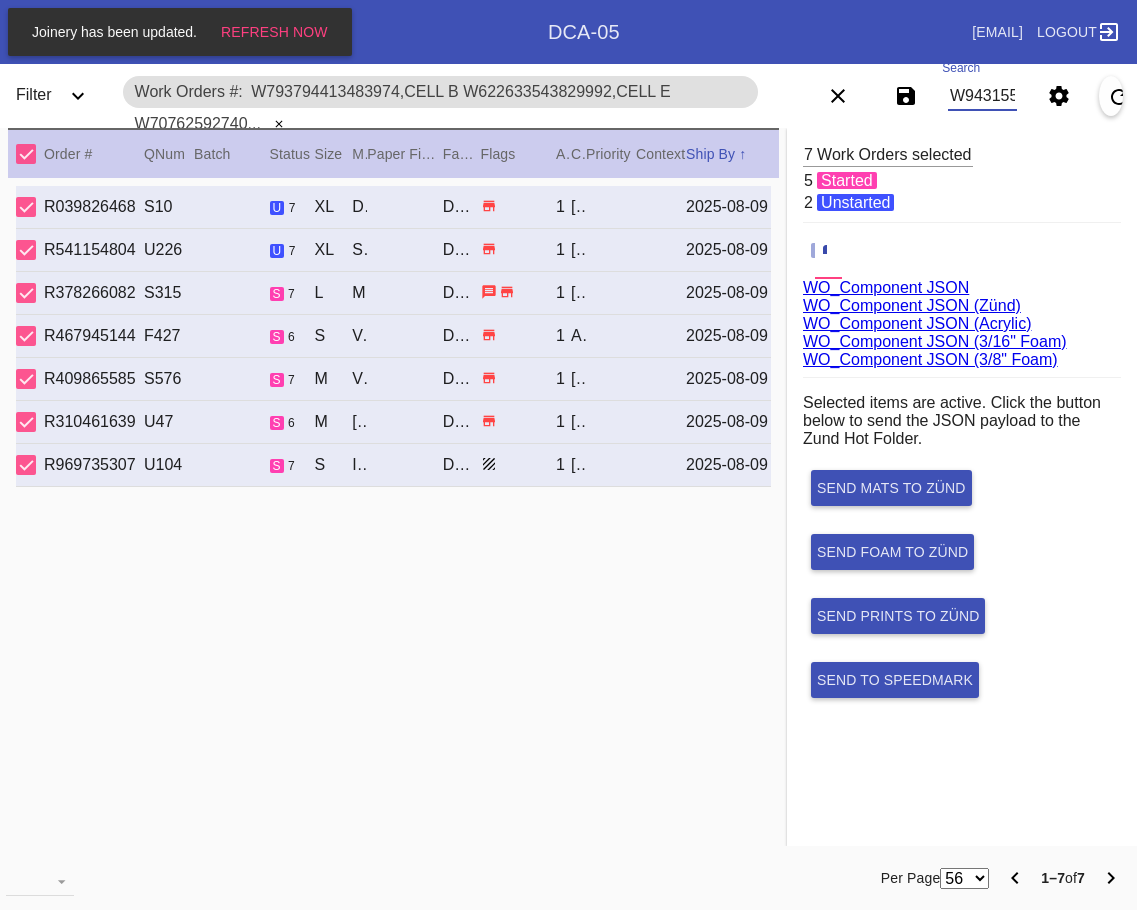 scroll, scrollTop: 0, scrollLeft: 1128, axis: horizontal 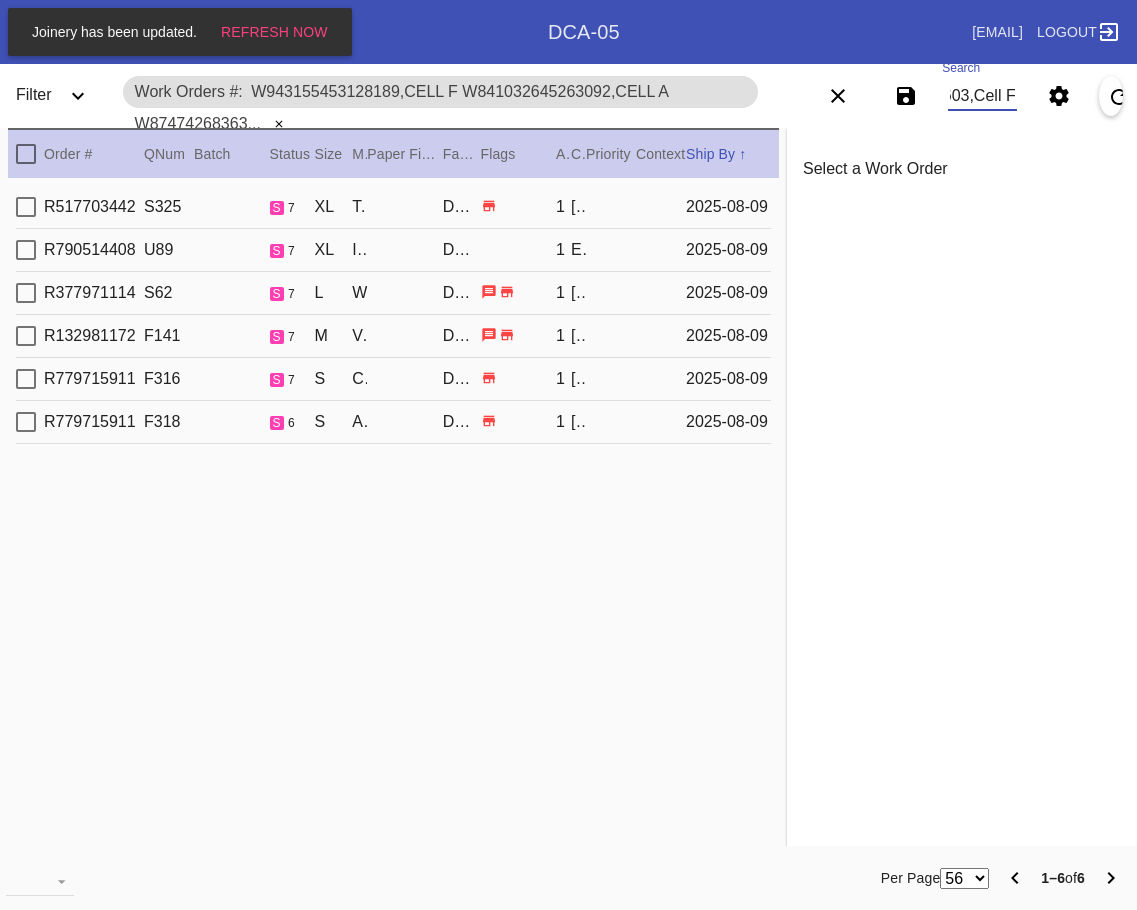 click at bounding box center (26, 154) 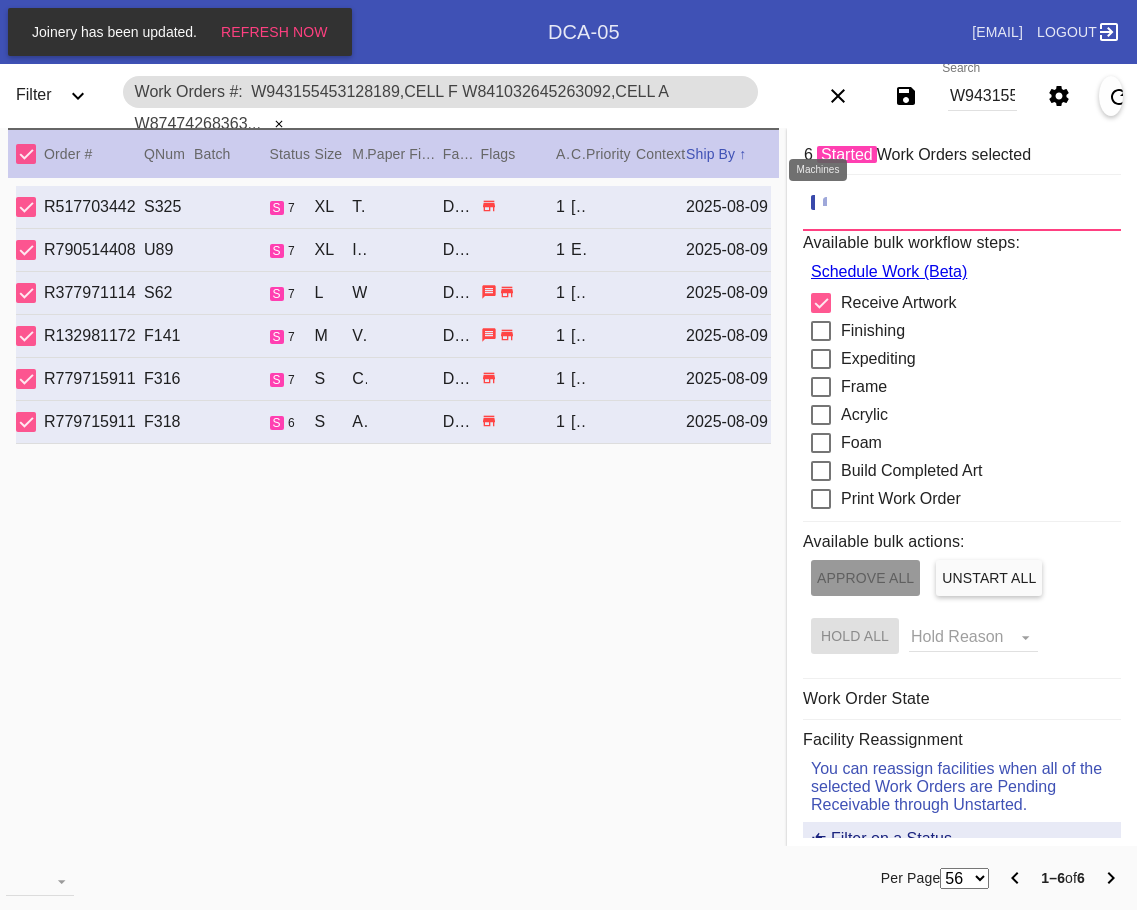 click 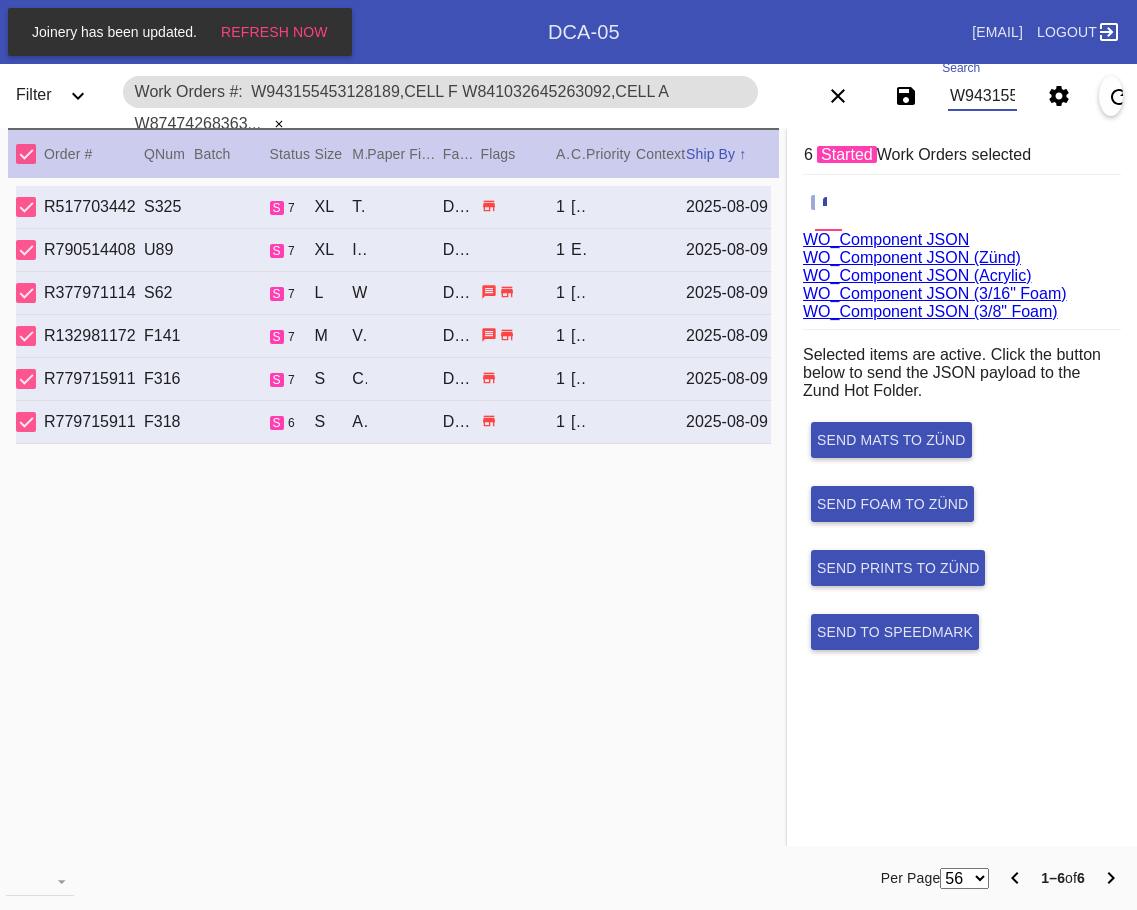 click on "W943155453128189,Cell F W841032645263092,Cell A W874742683637982,Cell E W372582138270156,Cell F W573627222395771,Cell G W862219054336603,Cell F" at bounding box center (982, 96) 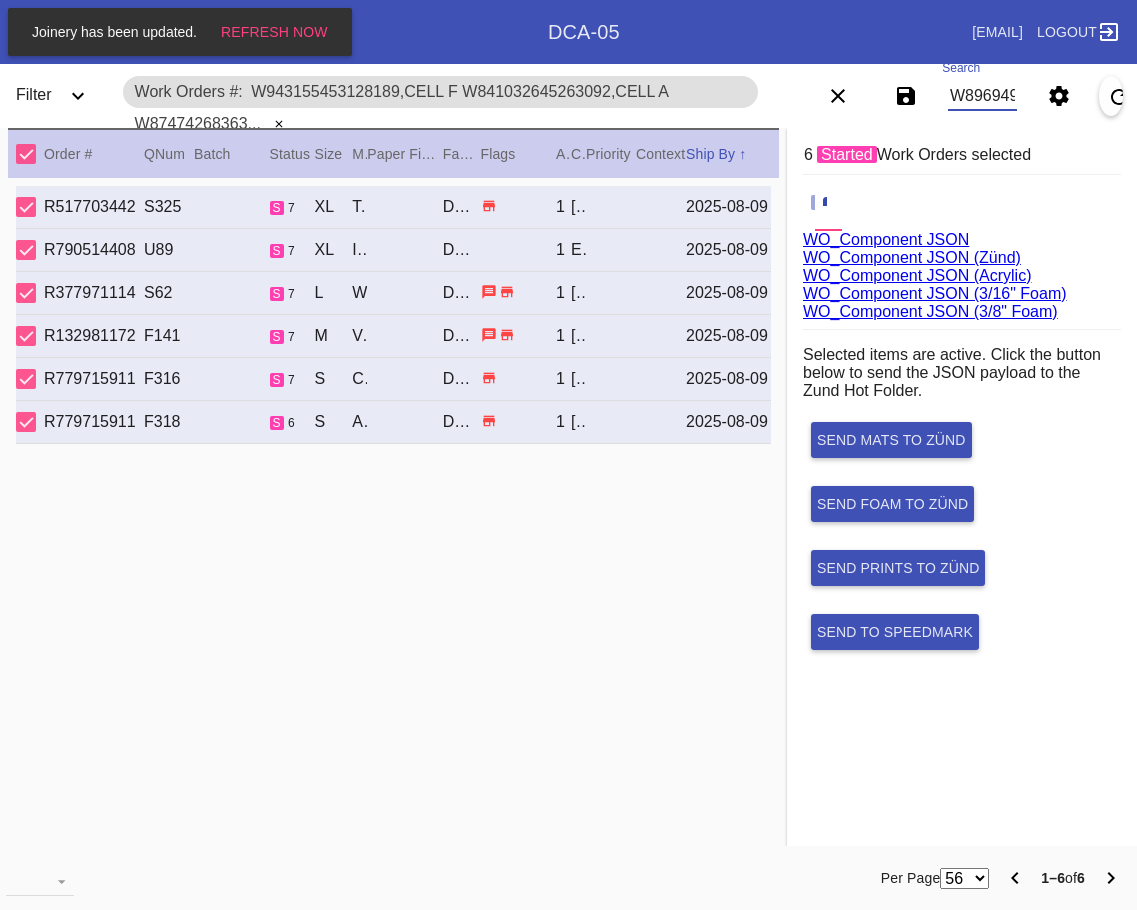 scroll, scrollTop: 0, scrollLeft: 2138, axis: horizontal 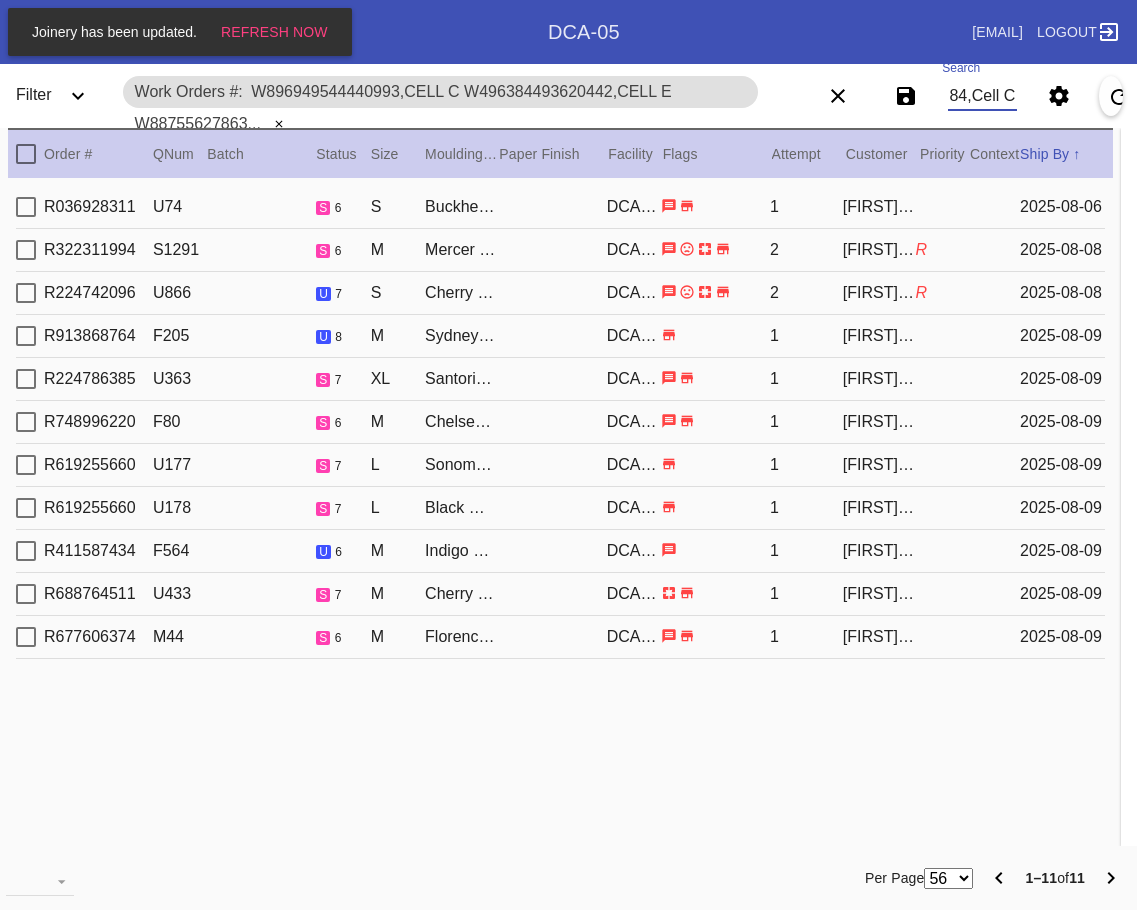 click at bounding box center [26, 154] 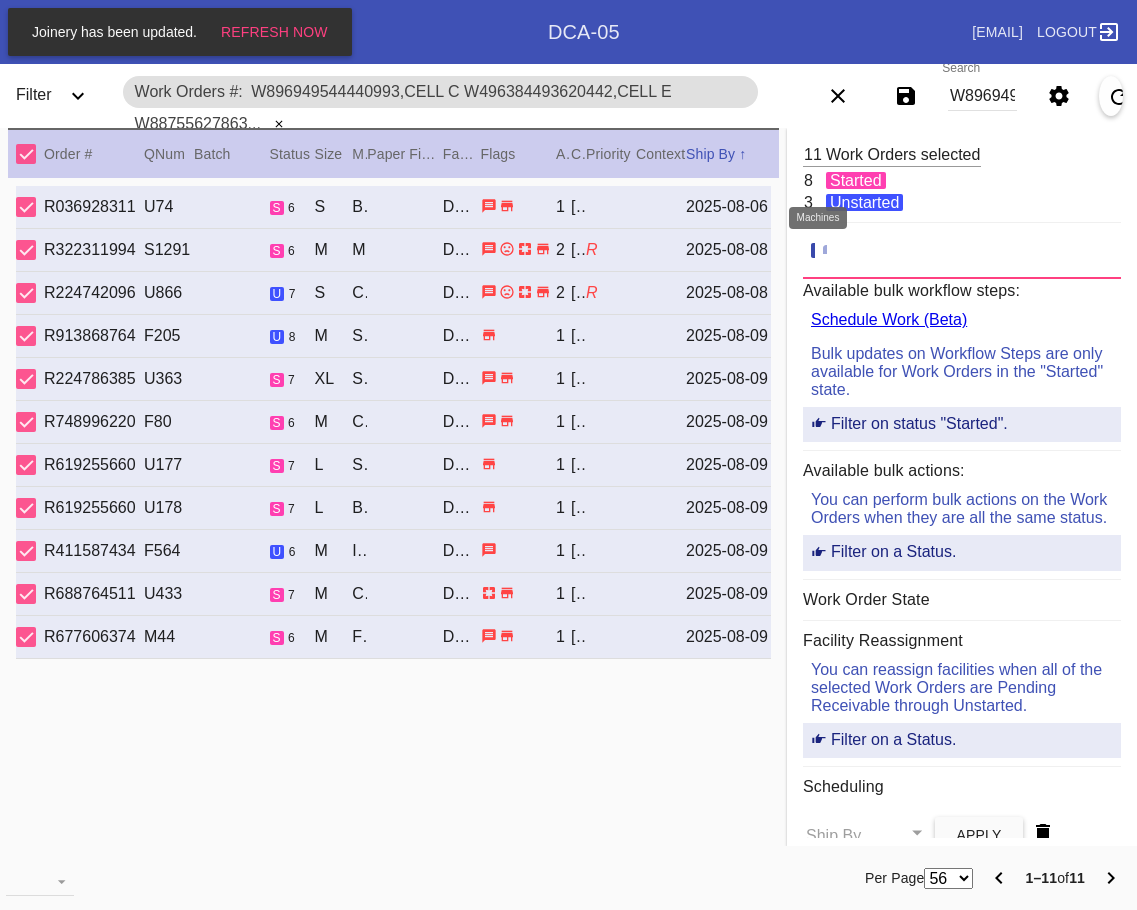 click 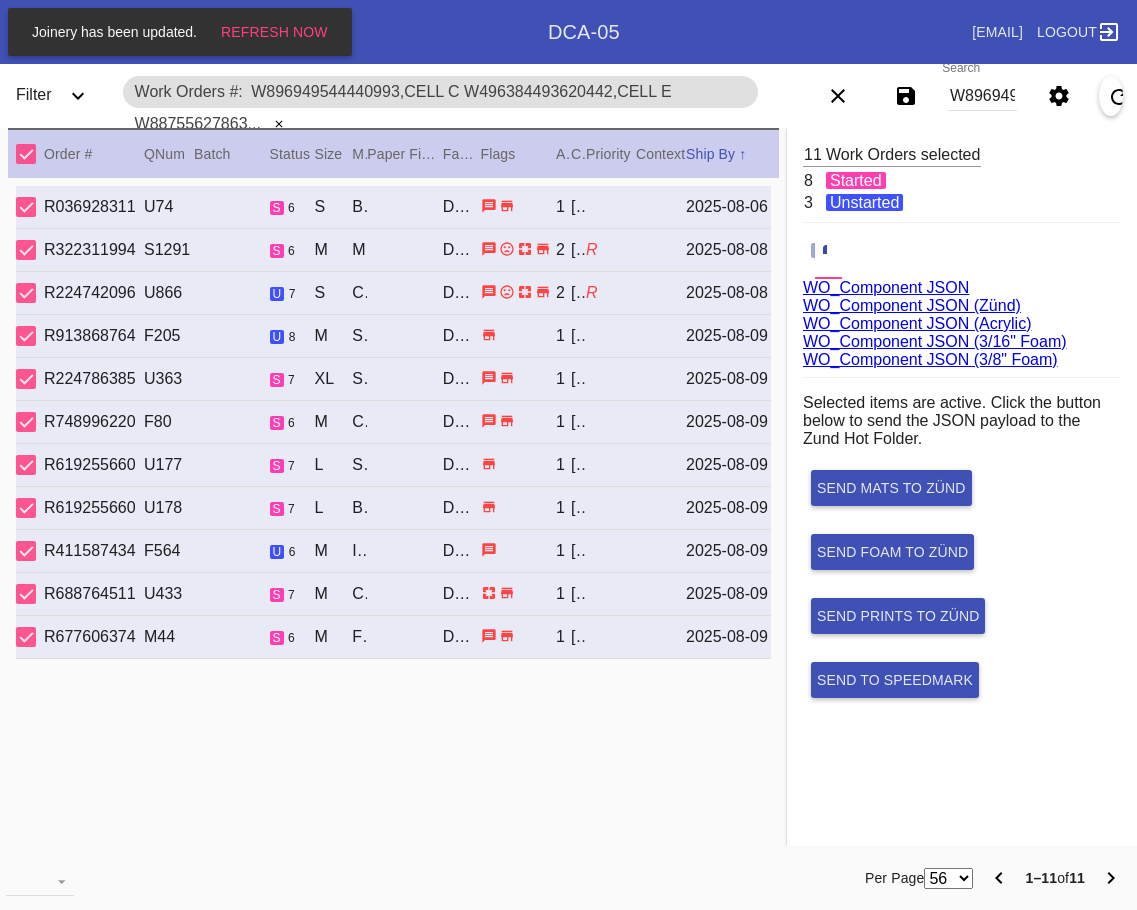 click on "W896949544440993,Cell C W496384493620442,Cell E W887556278632971,Cell H W869193346323288,Cell E W446728068848534,Cell A W359254610042099,Cell H W814068690537671,Cell O W679739602064566,Cell C W453154704058656,Cell B W144660630991795,Cell O W309165954479784,Cell C" at bounding box center [982, 96] 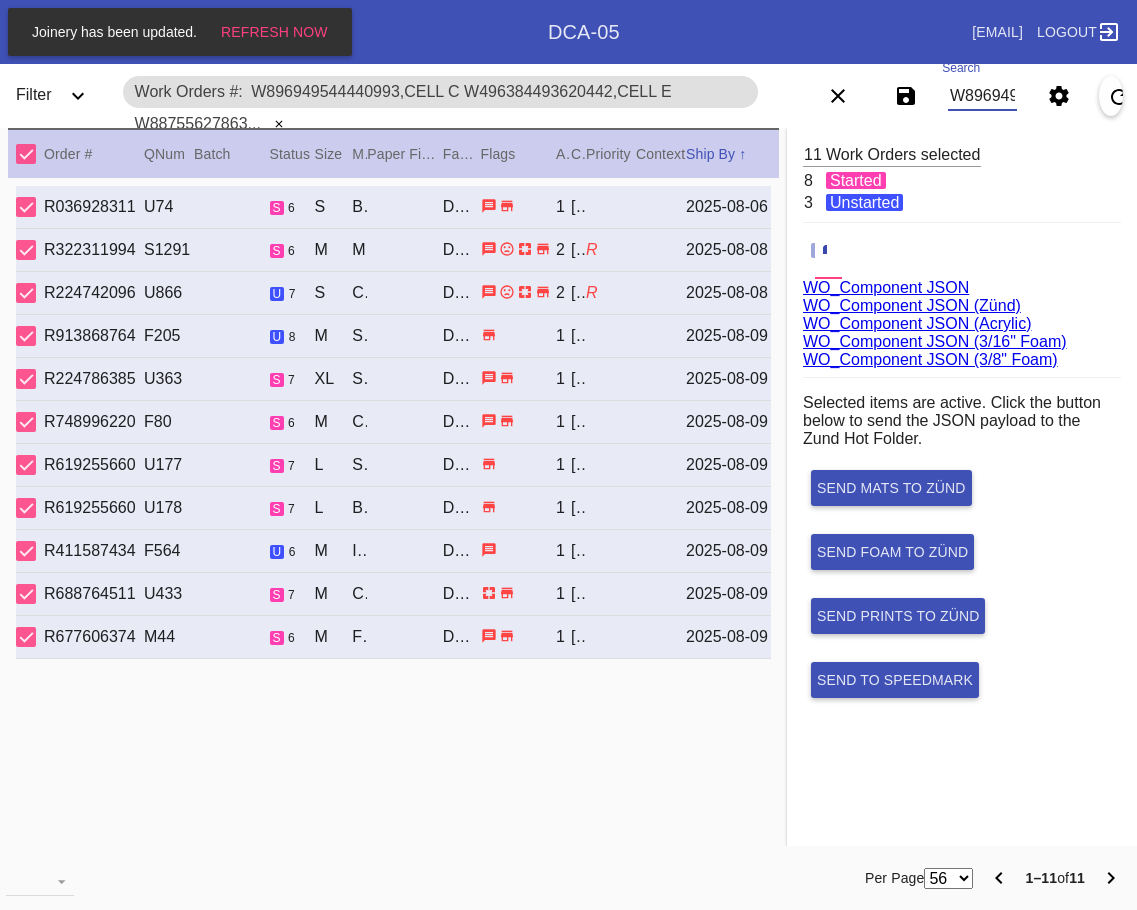 click on "W896949544440993,Cell C W496384493620442,Cell E W887556278632971,Cell H W869193346323288,Cell E W446728068848534,Cell A W359254610042099,Cell H W814068690537671,Cell O W679739602064566,Cell C W453154704058656,Cell B W144660630991795,Cell O W309165954479784,Cell C" at bounding box center [982, 96] 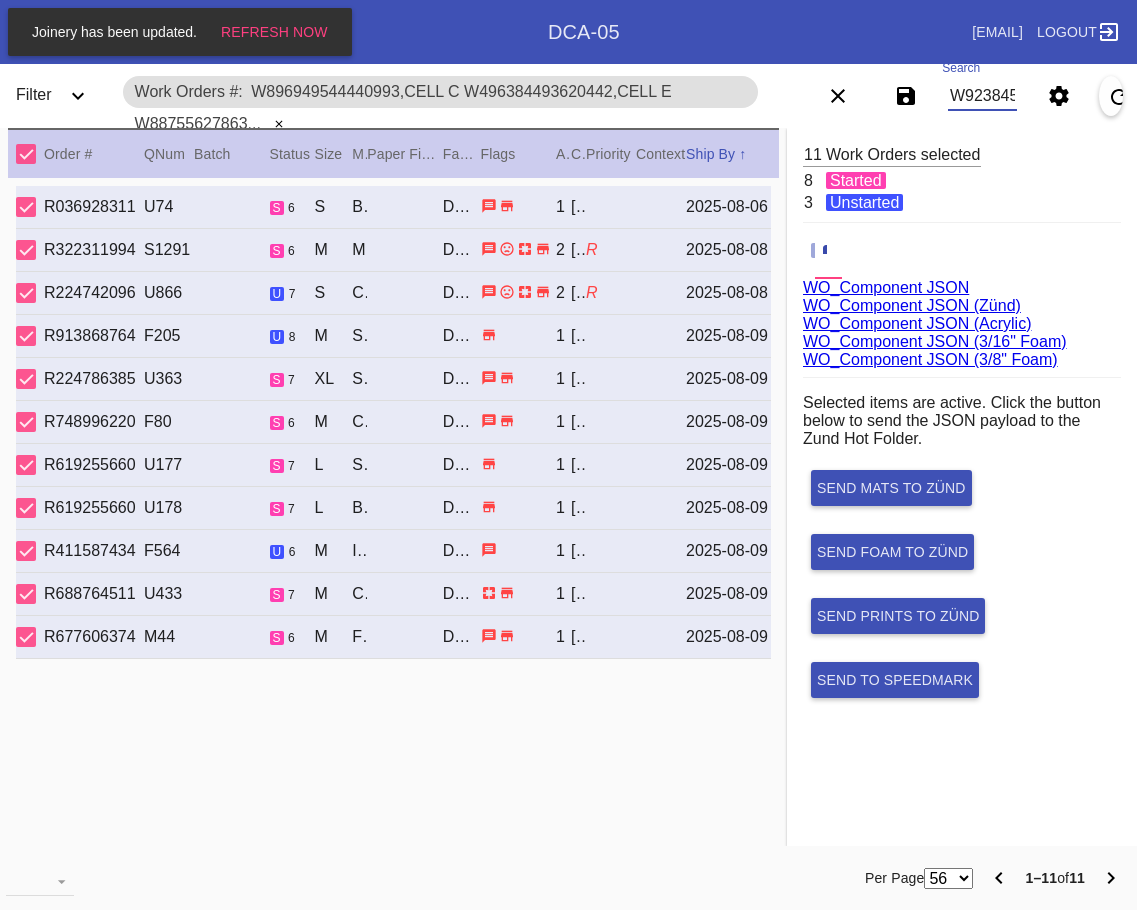 scroll, scrollTop: 0, scrollLeft: 1338, axis: horizontal 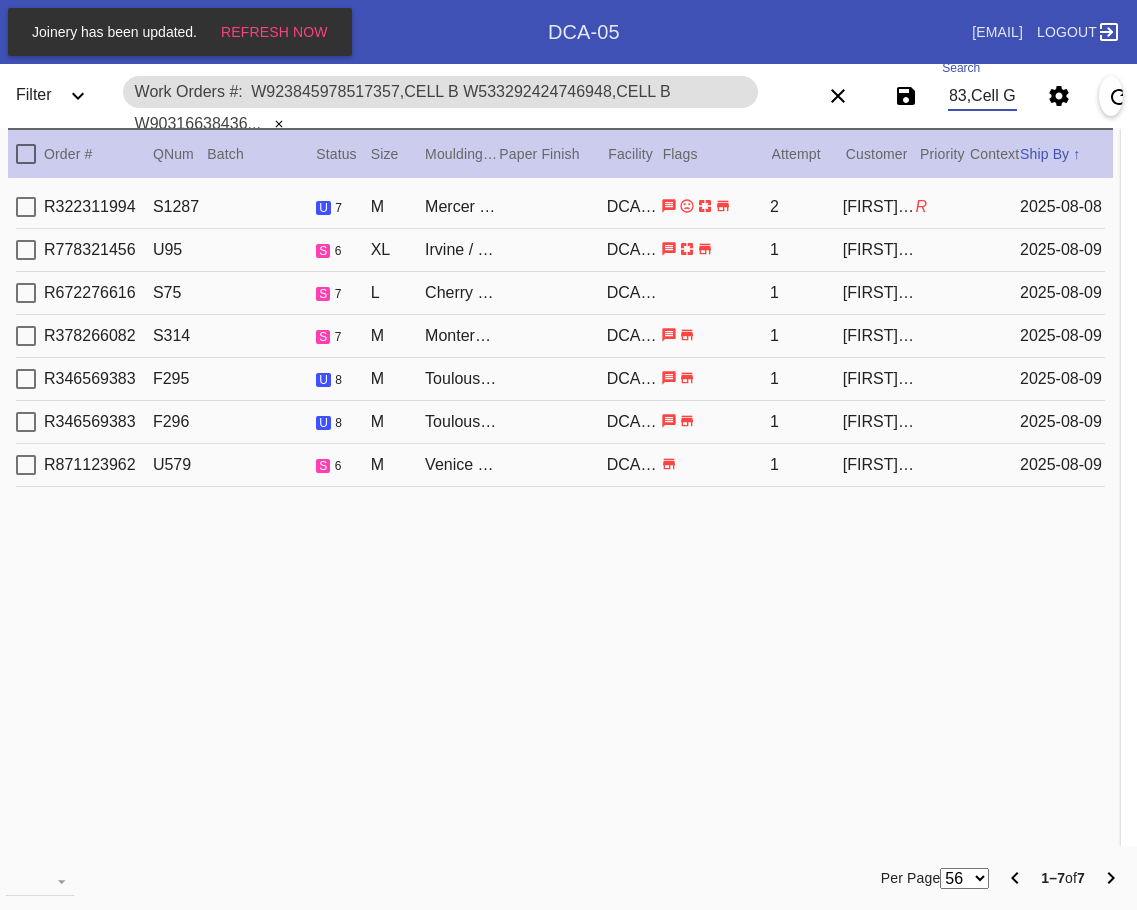 type on "W923845978517357,Cell B W533292424746948,Cell B W903166384369341,Cell O W682776965586347,Cell G W525089642496453,Cell C W987648173253198,Cell H W730107745063083,Cell G" 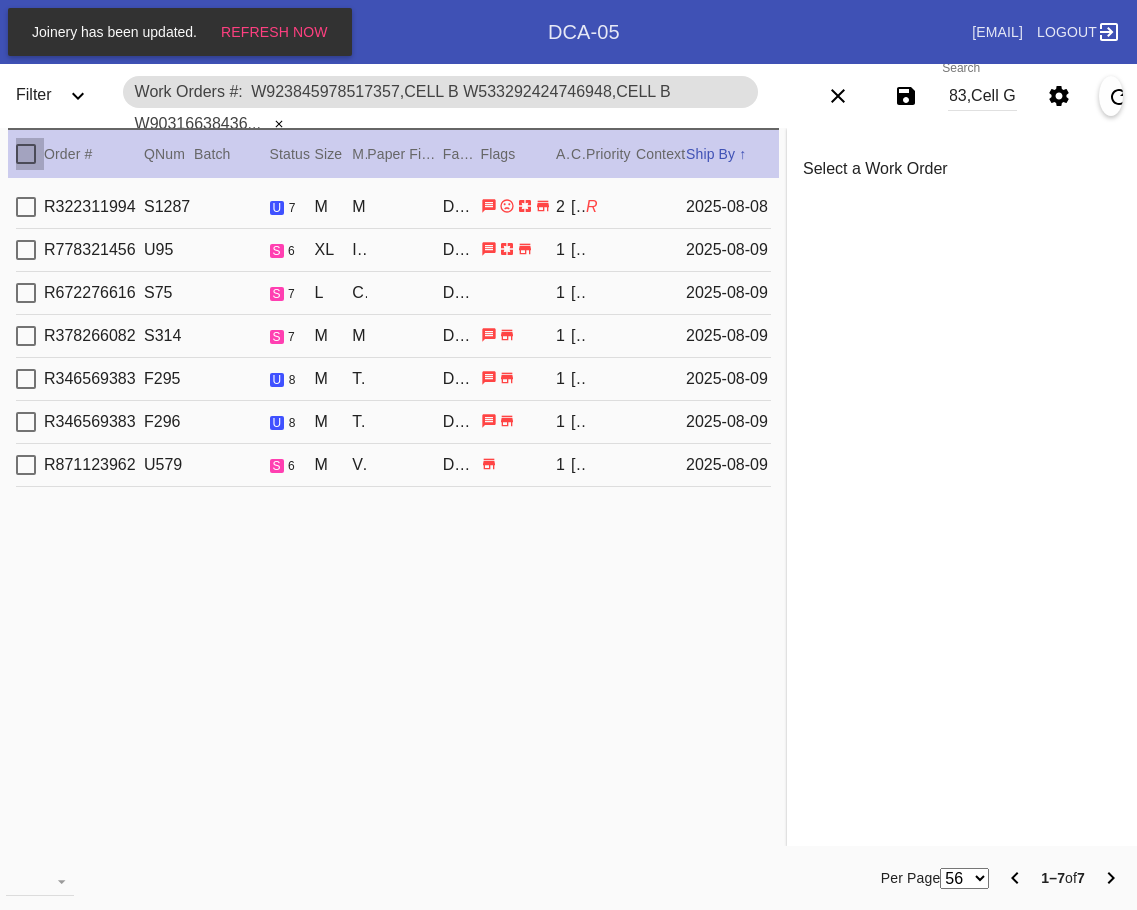 click at bounding box center [26, 154] 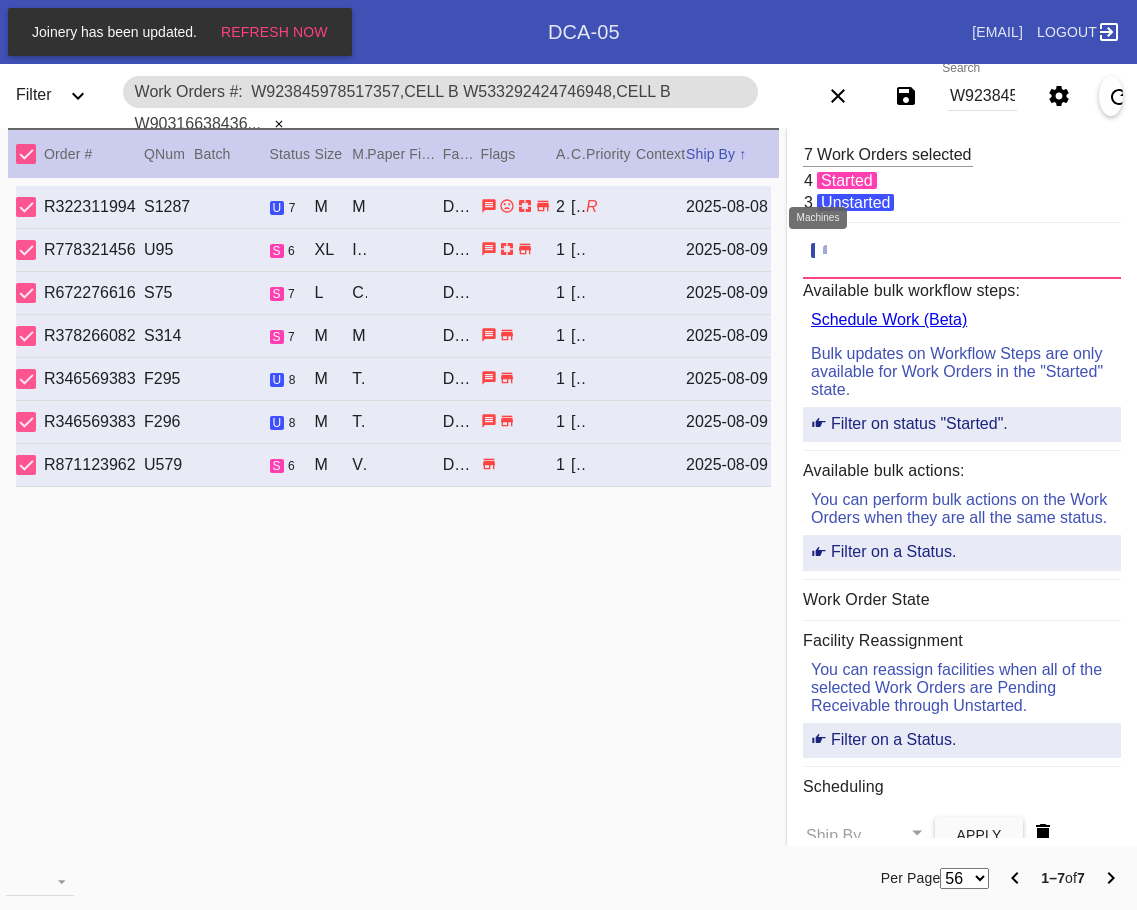 click 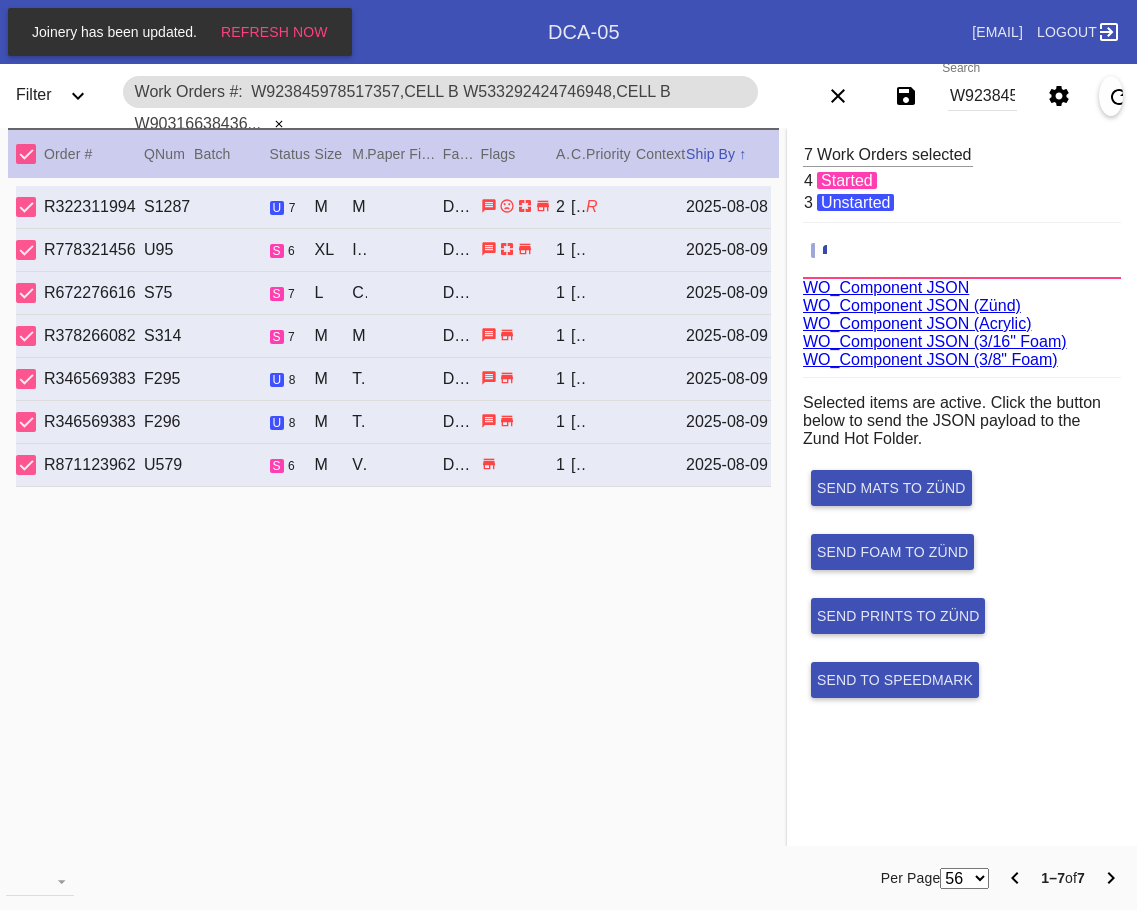 scroll, scrollTop: 75, scrollLeft: 0, axis: vertical 